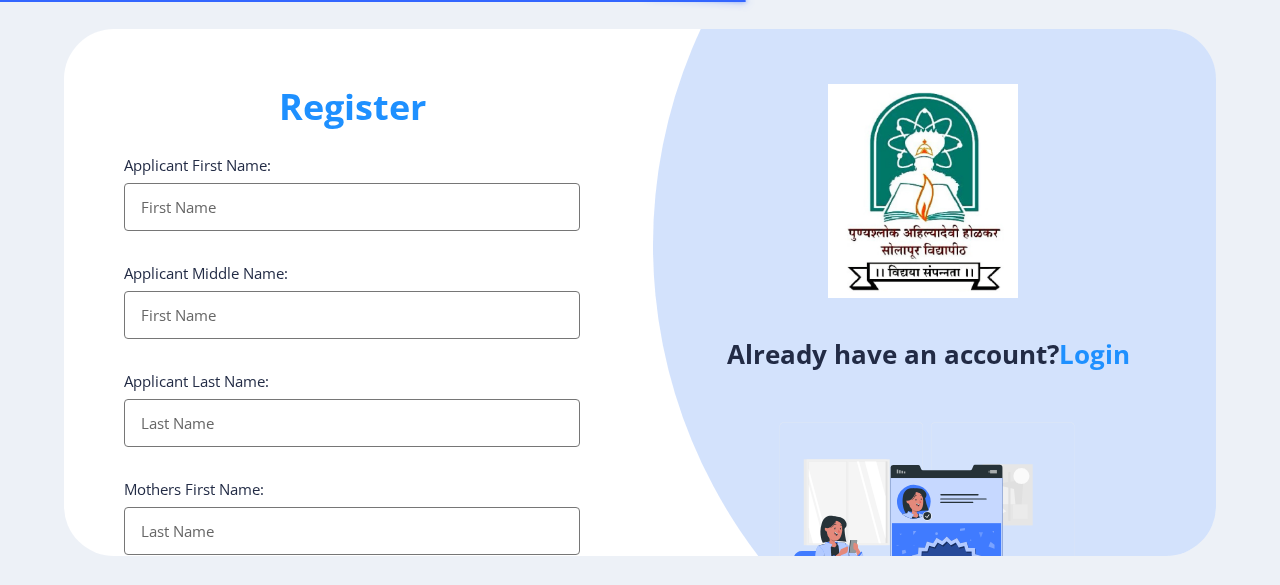 select 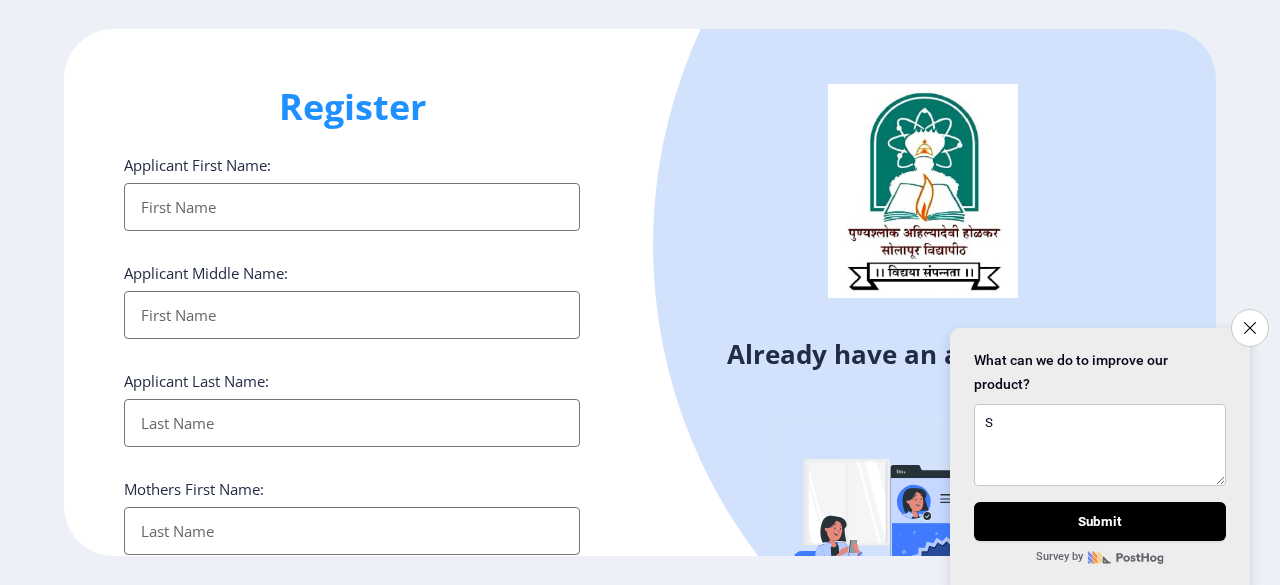 type on "S" 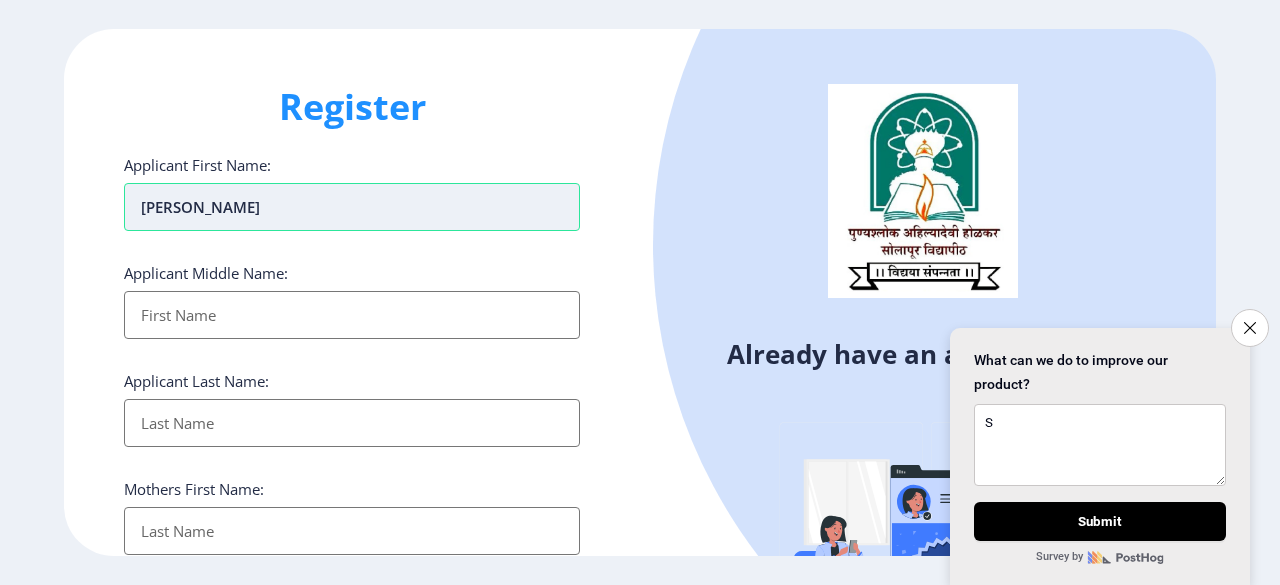 type on "[PERSON_NAME]" 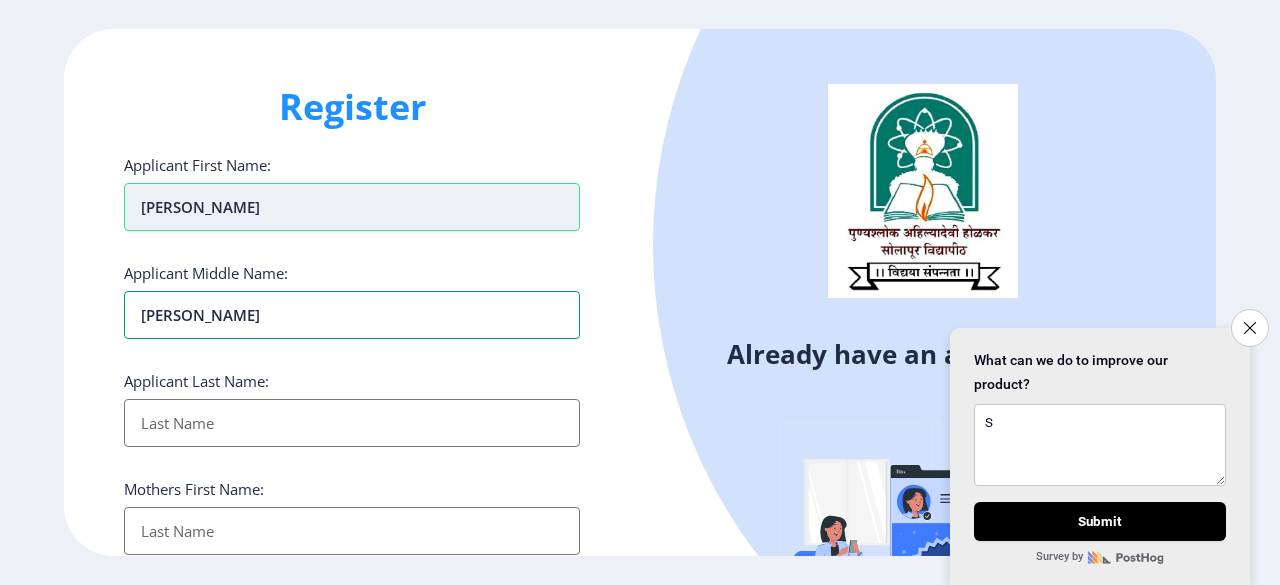 type on "[PERSON_NAME]" 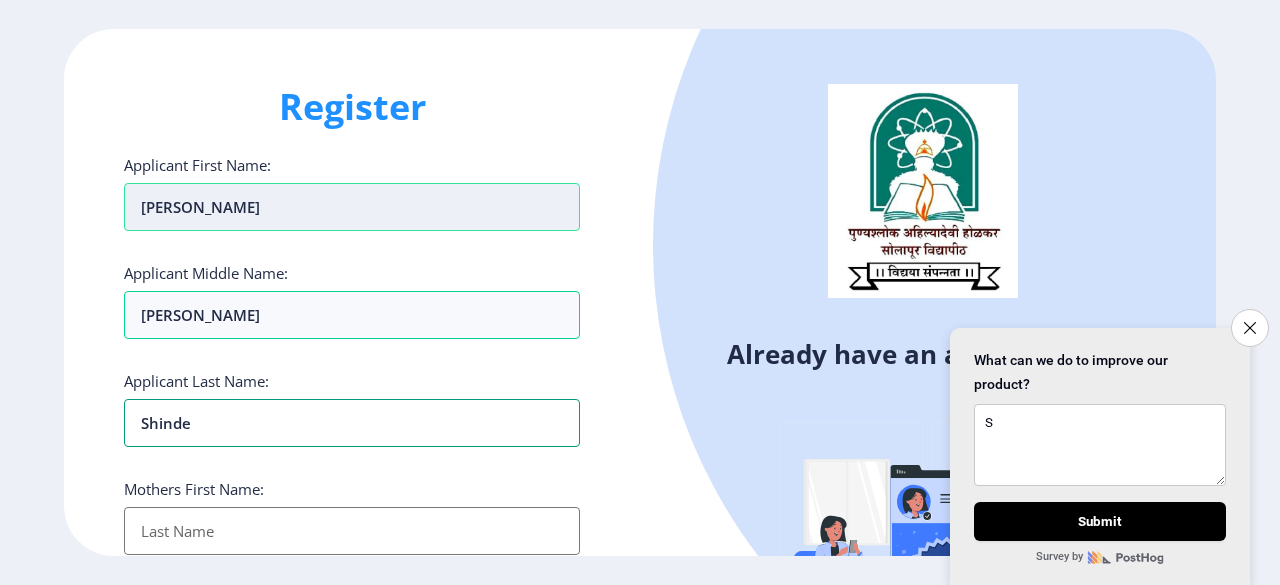 type on "Shinde" 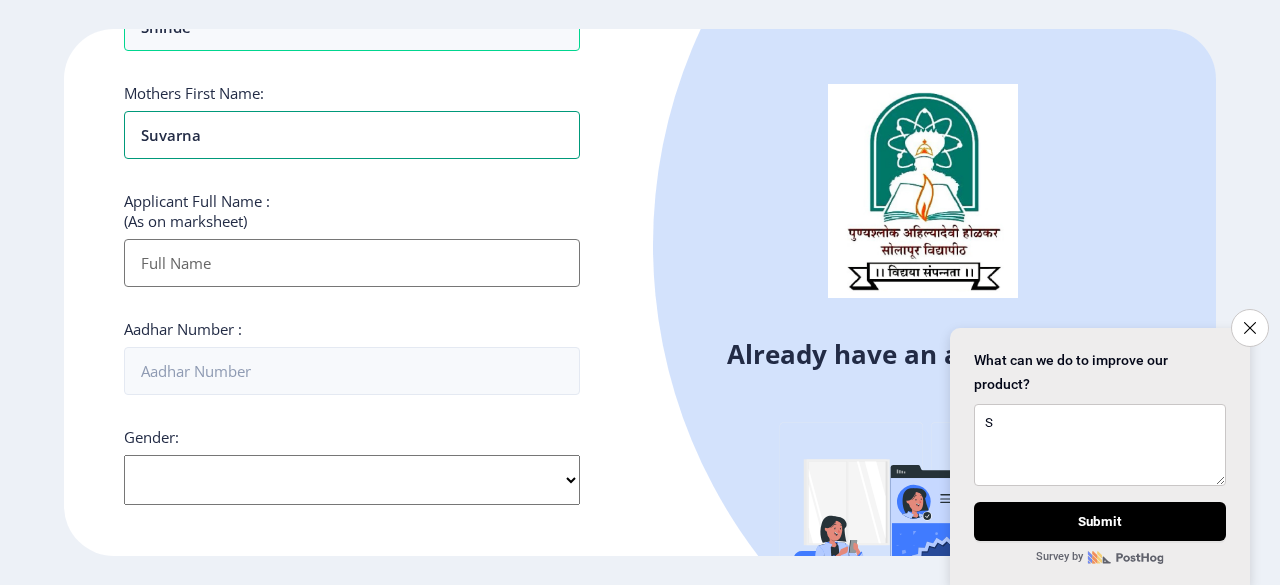 scroll, scrollTop: 400, scrollLeft: 0, axis: vertical 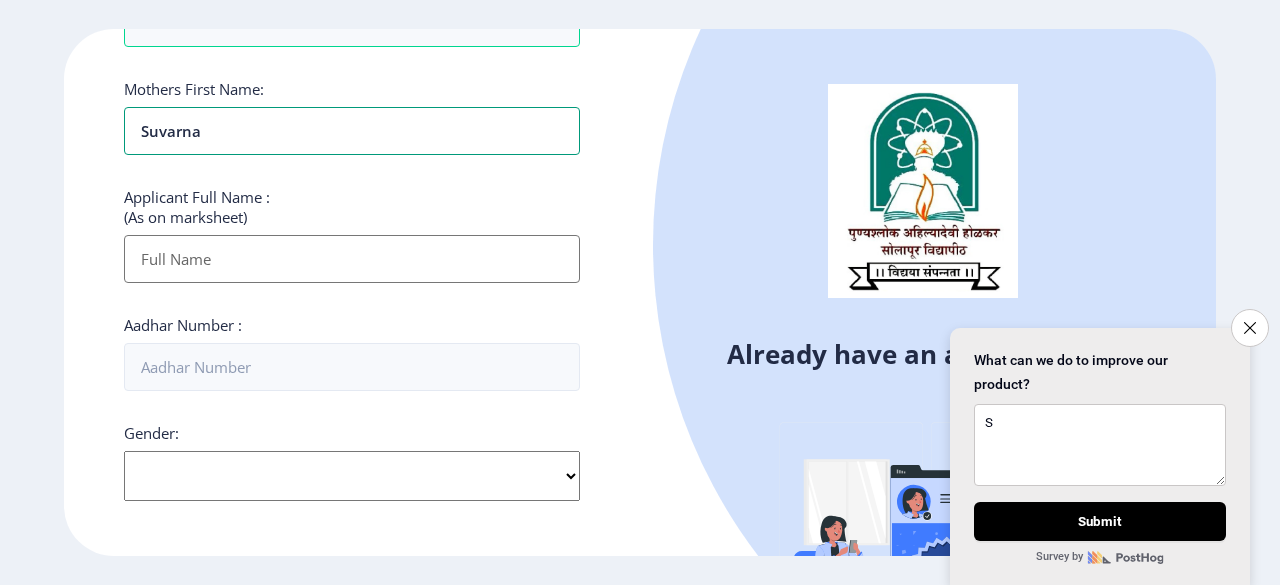 type on "Suvarna" 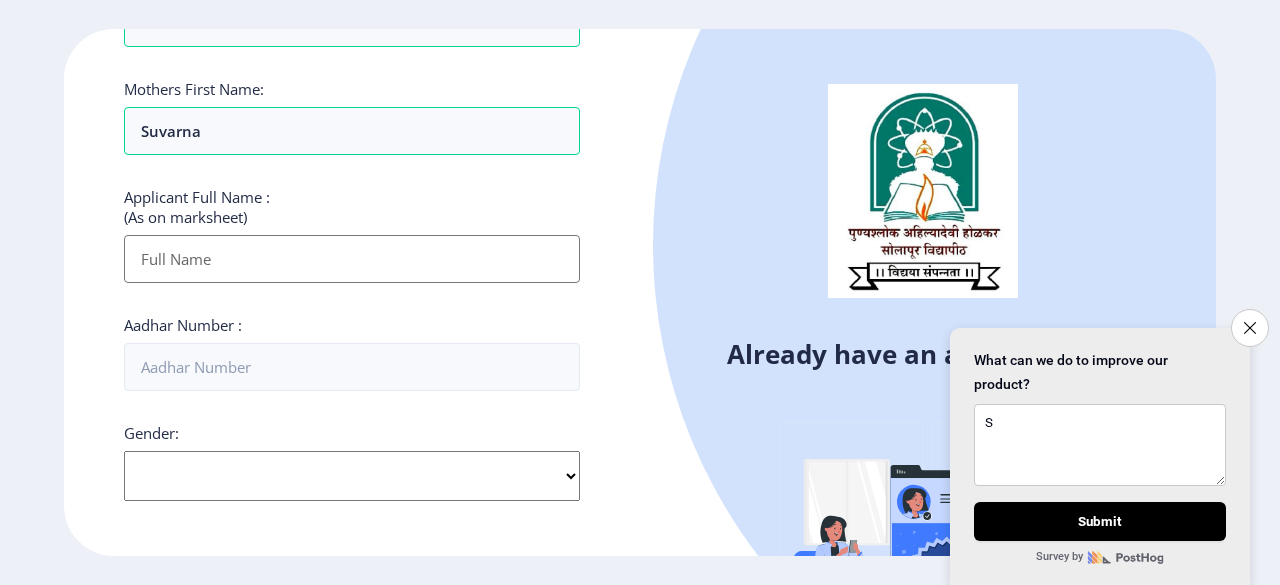 click on "Applicant First Name:" at bounding box center [352, 259] 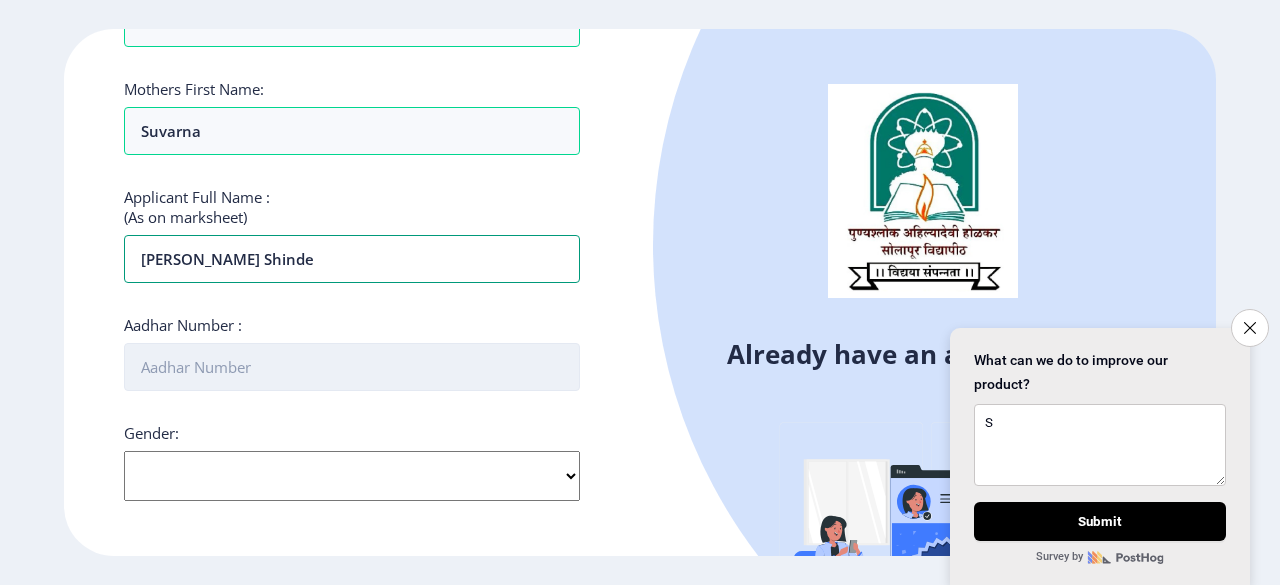 type on "[PERSON_NAME] Shinde" 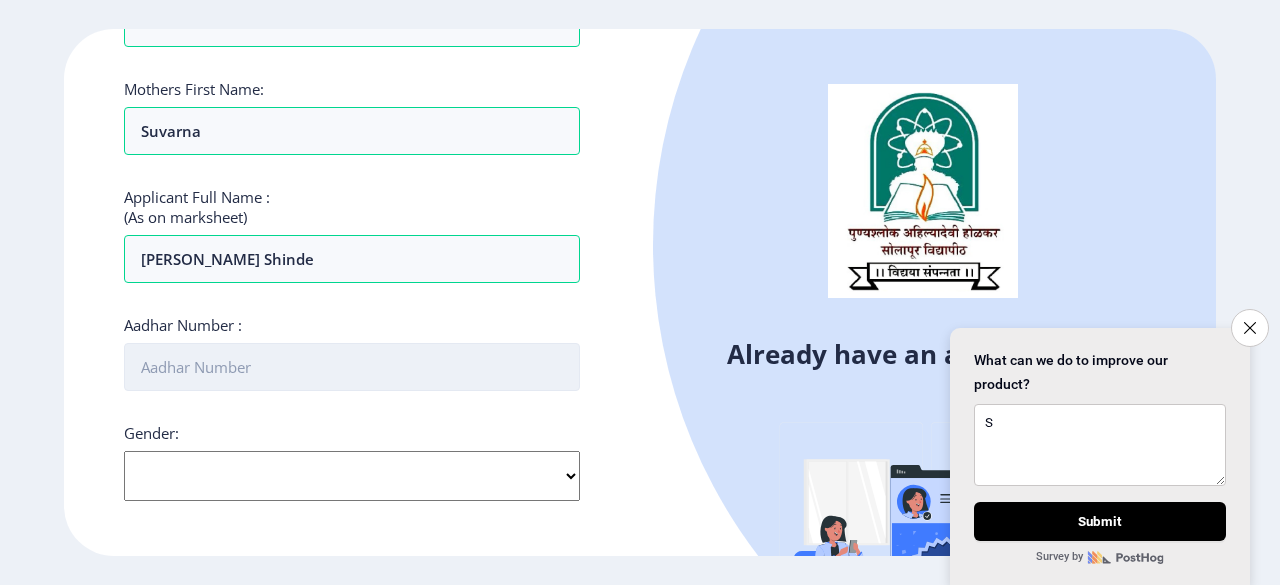 click on "Aadhar Number :" at bounding box center [352, 367] 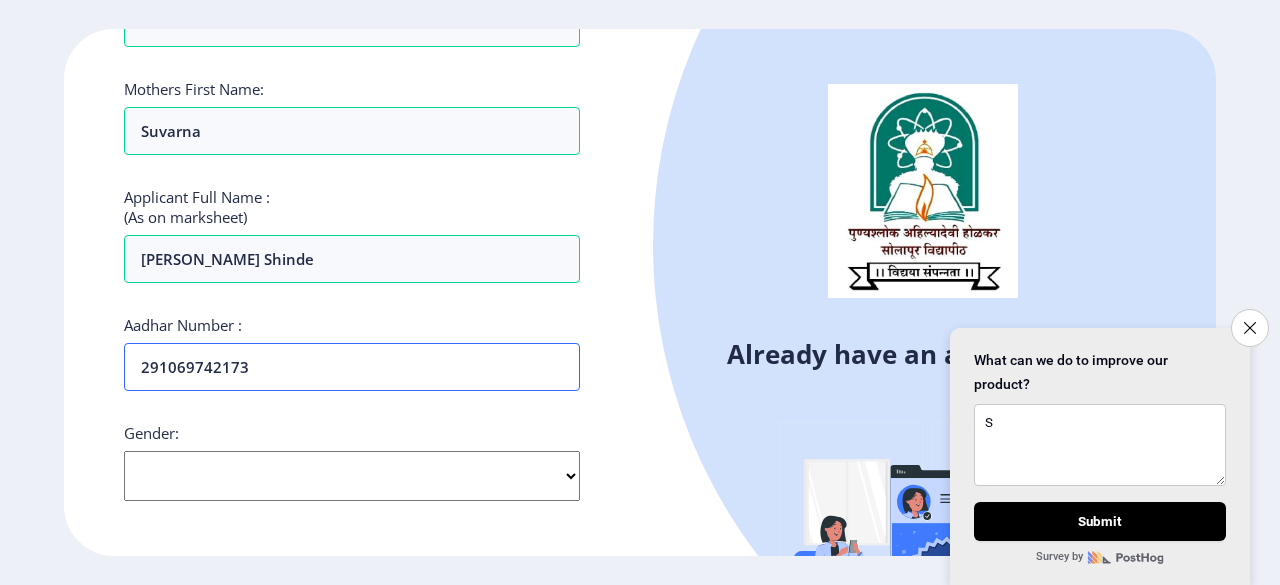 type on "291069742173" 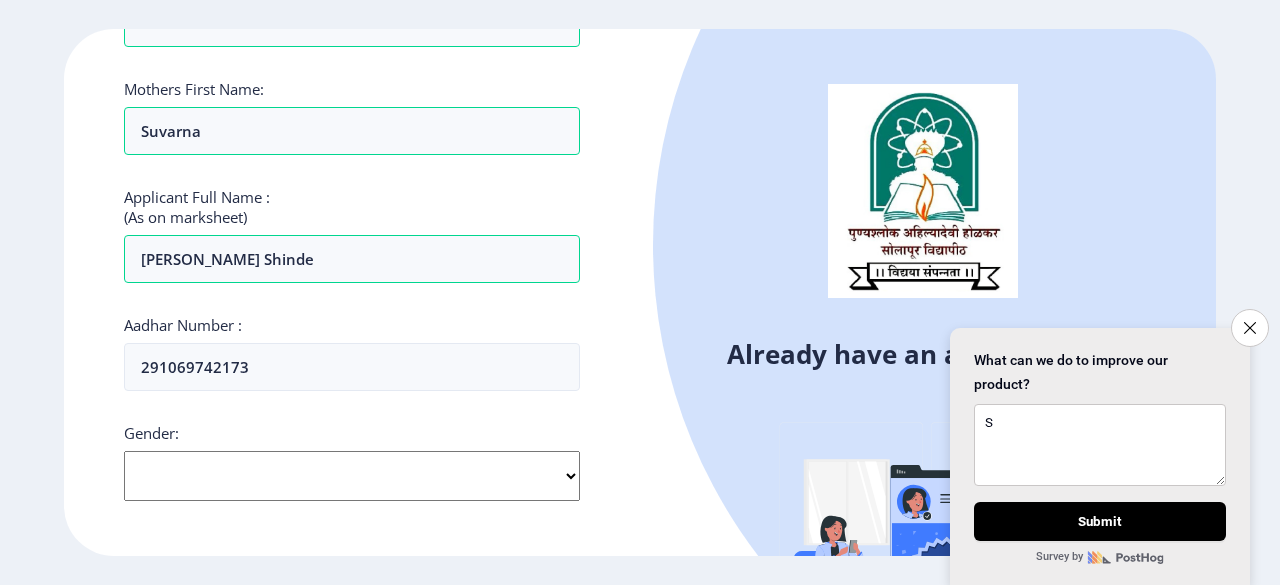 click on "Applicant First Name: [PERSON_NAME] Applicant Middle Name: [PERSON_NAME] Applicant Last Name: Shinde Mothers First Name: [PERSON_NAME] Applicant Full Name : (As on marksheet) [PERSON_NAME] Shinde Aadhar Number :  291069742173 Gender: Select Gender [DEMOGRAPHIC_DATA] [DEMOGRAPHIC_DATA] Other  Country Code and Mobile number  *  +91 [GEOGRAPHIC_DATA] ([GEOGRAPHIC_DATA]) +91 [GEOGRAPHIC_DATA] (‫[GEOGRAPHIC_DATA]‬‎) +93 [GEOGRAPHIC_DATA] ([GEOGRAPHIC_DATA]) +355 [GEOGRAPHIC_DATA] (‫[GEOGRAPHIC_DATA]‬‎) +213 [US_STATE] +1 [GEOGRAPHIC_DATA] +376 [GEOGRAPHIC_DATA] +244 [GEOGRAPHIC_DATA] +1 [GEOGRAPHIC_DATA] +1 [GEOGRAPHIC_DATA] +54 [GEOGRAPHIC_DATA] ([GEOGRAPHIC_DATA]) +374 [GEOGRAPHIC_DATA] +297 [GEOGRAPHIC_DATA] +61 [GEOGRAPHIC_DATA] ([GEOGRAPHIC_DATA]) +43 [GEOGRAPHIC_DATA] ([GEOGRAPHIC_DATA]) +994 [GEOGRAPHIC_DATA] +1 [GEOGRAPHIC_DATA] (‫[GEOGRAPHIC_DATA]‬‎) +973 [GEOGRAPHIC_DATA] ([GEOGRAPHIC_DATA]) +880 [GEOGRAPHIC_DATA] +1 [GEOGRAPHIC_DATA] ([GEOGRAPHIC_DATA]) +375 [GEOGRAPHIC_DATA] ([GEOGRAPHIC_DATA]) +32 [GEOGRAPHIC_DATA] +501 [GEOGRAPHIC_DATA] ([GEOGRAPHIC_DATA]) +229 [GEOGRAPHIC_DATA] +1 [GEOGRAPHIC_DATA] (འབྲུག) +975 [GEOGRAPHIC_DATA] +591 [GEOGRAPHIC_DATA] ([GEOGRAPHIC_DATA]) +387 [GEOGRAPHIC_DATA] +267 [GEOGRAPHIC_DATA] ([GEOGRAPHIC_DATA]) +55 [GEOGRAPHIC_DATA] +246 +1 [GEOGRAPHIC_DATA] +673" 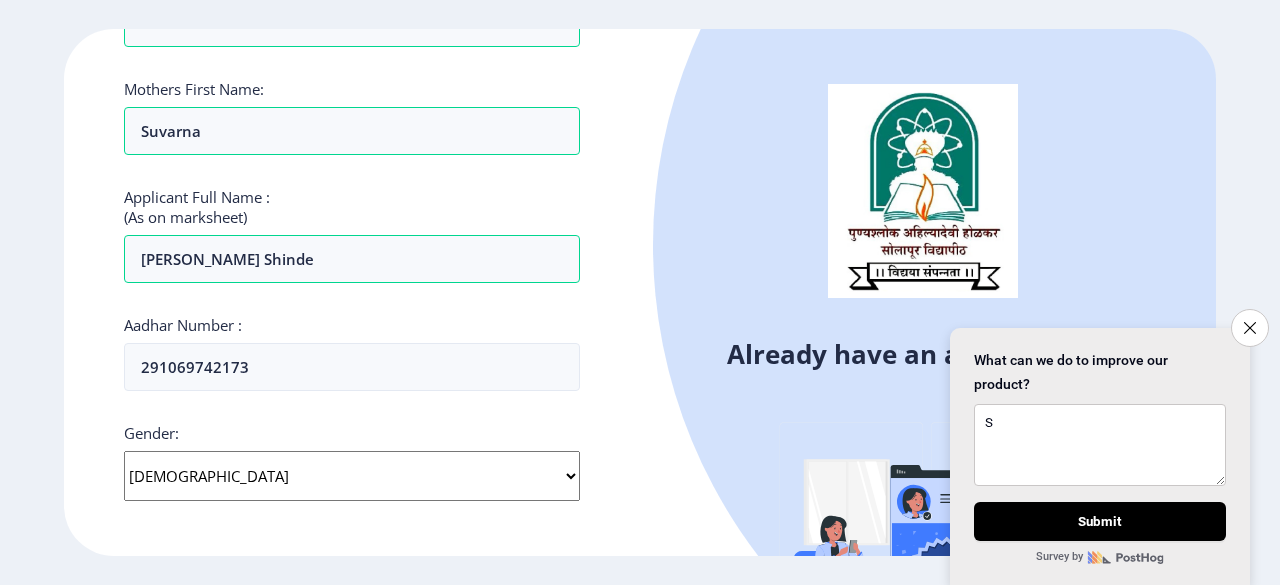 click on "Select Gender [DEMOGRAPHIC_DATA] [DEMOGRAPHIC_DATA] Other" 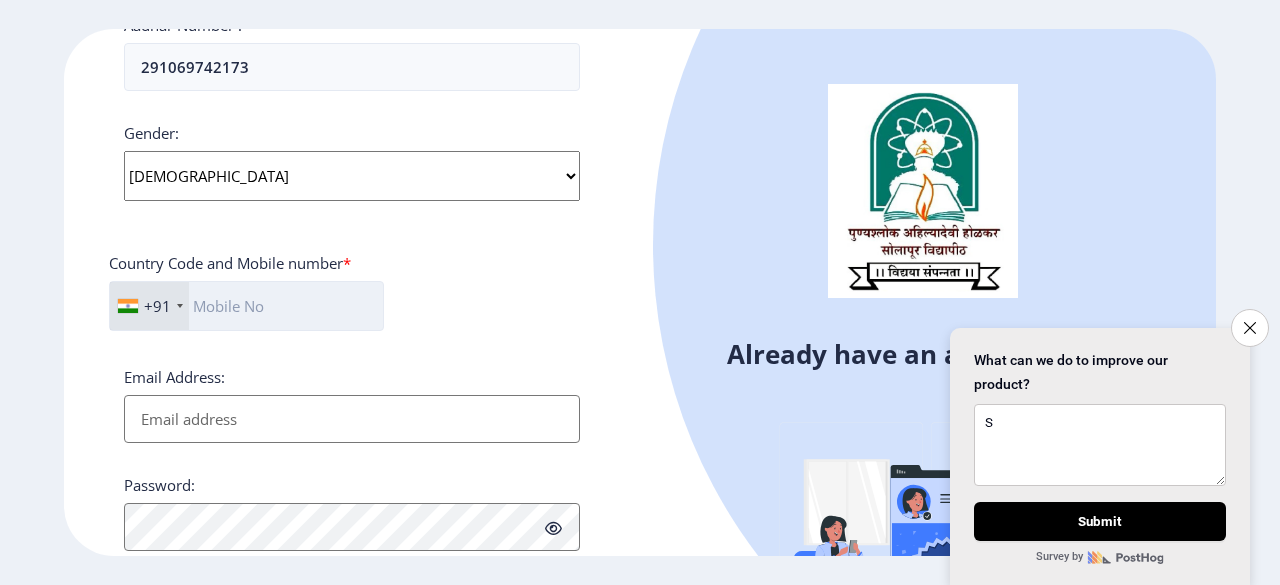 click 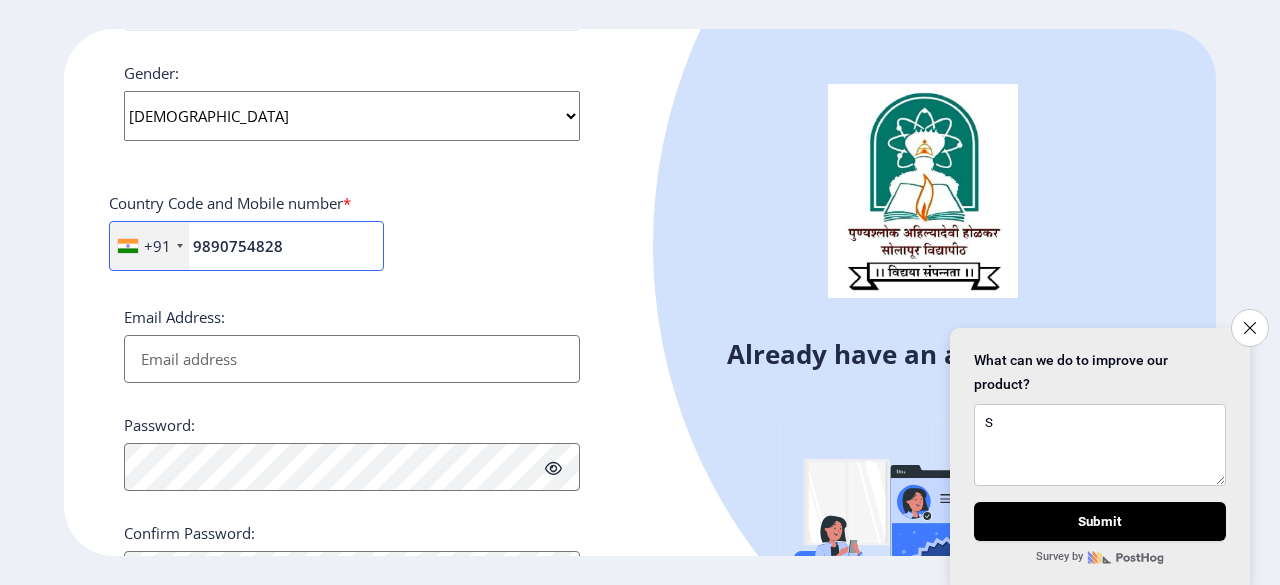 scroll, scrollTop: 800, scrollLeft: 0, axis: vertical 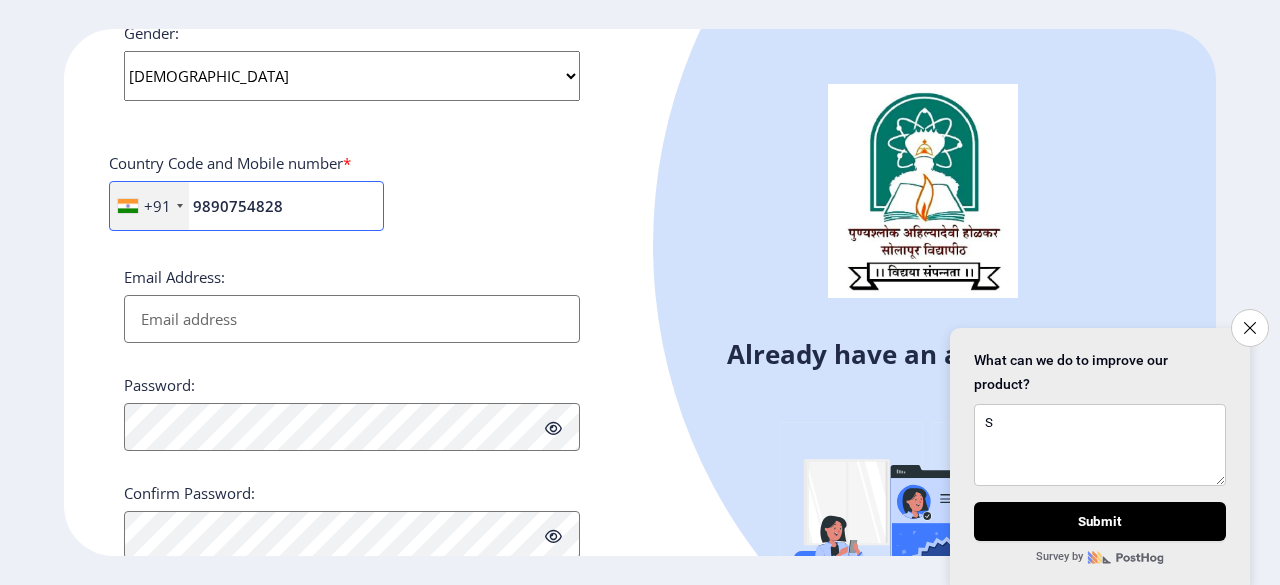 type on "9890754828" 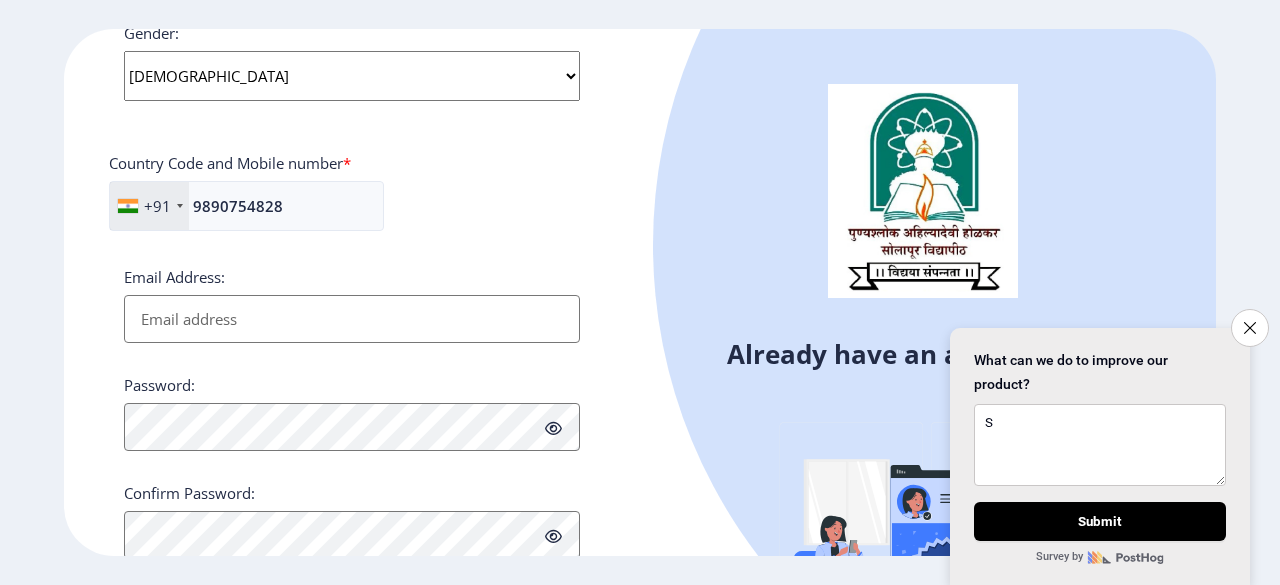 click on "Email Address:" at bounding box center [352, 319] 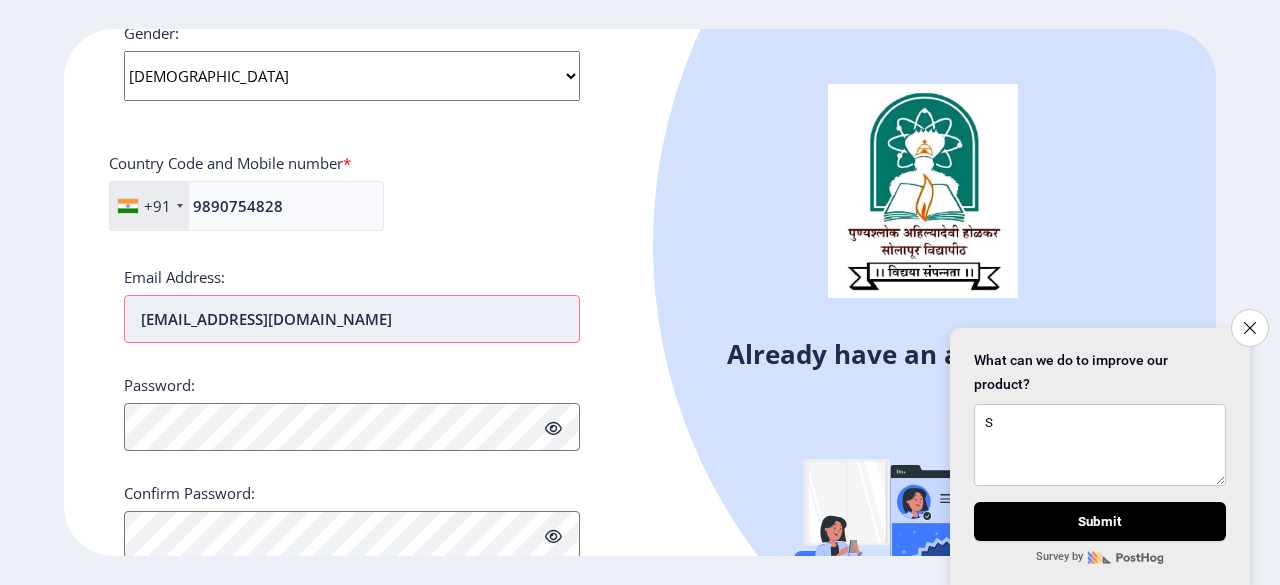 type on "[EMAIL_ADDRESS][DOMAIN_NAME]" 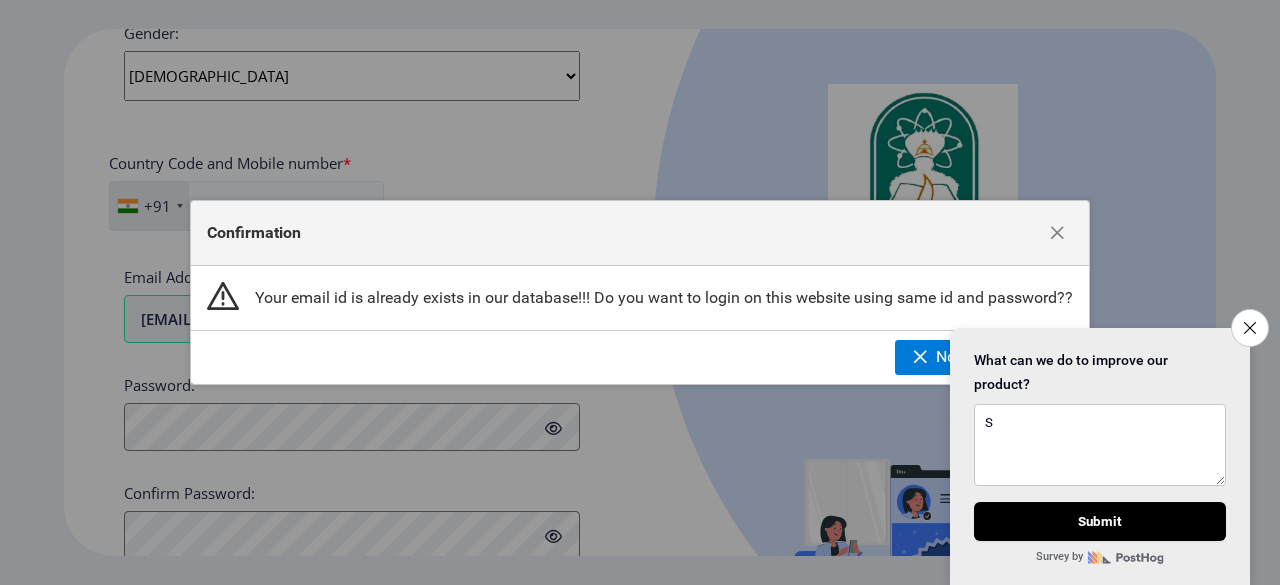 type 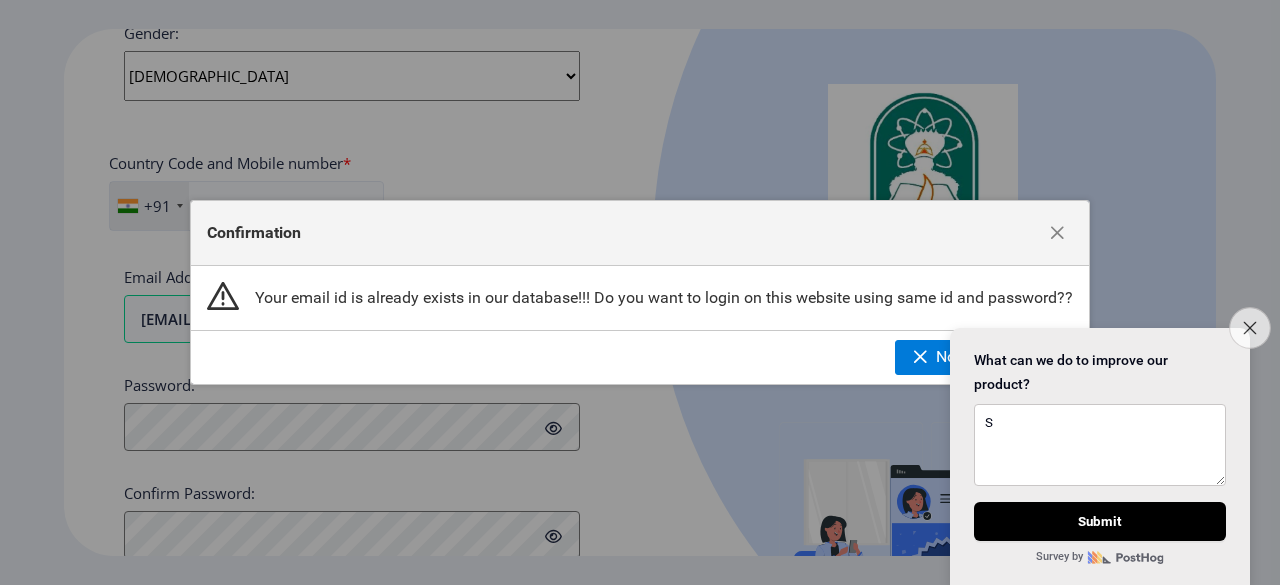 click on "Close survey" 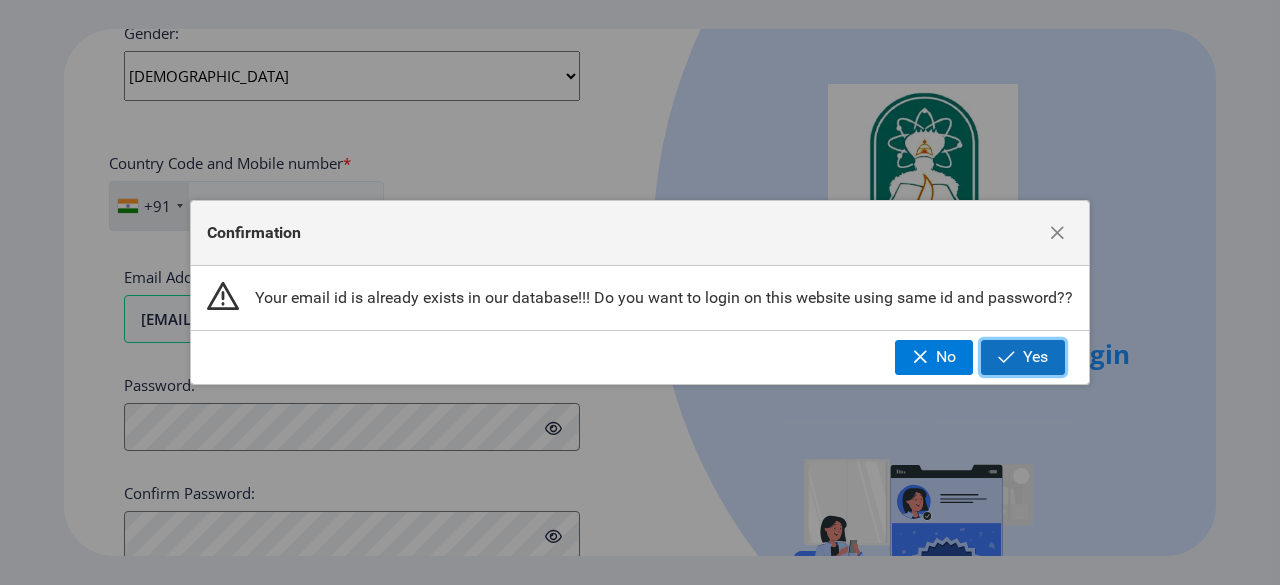 click on "Yes" 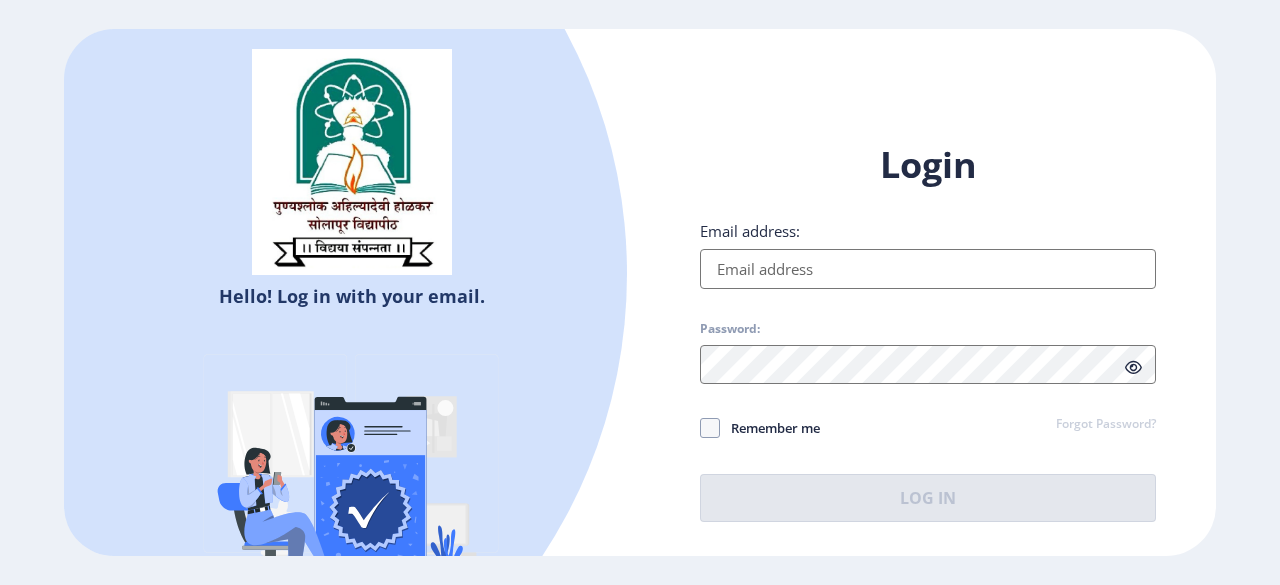 click on "Email address:" at bounding box center [928, 269] 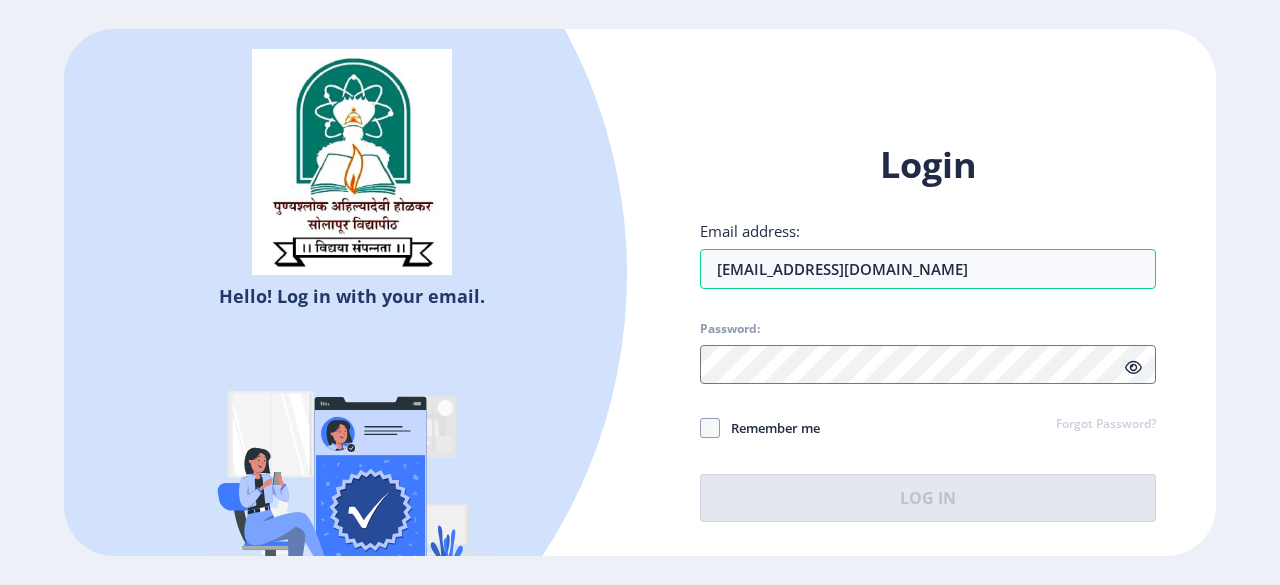 click on "Forgot Password?" 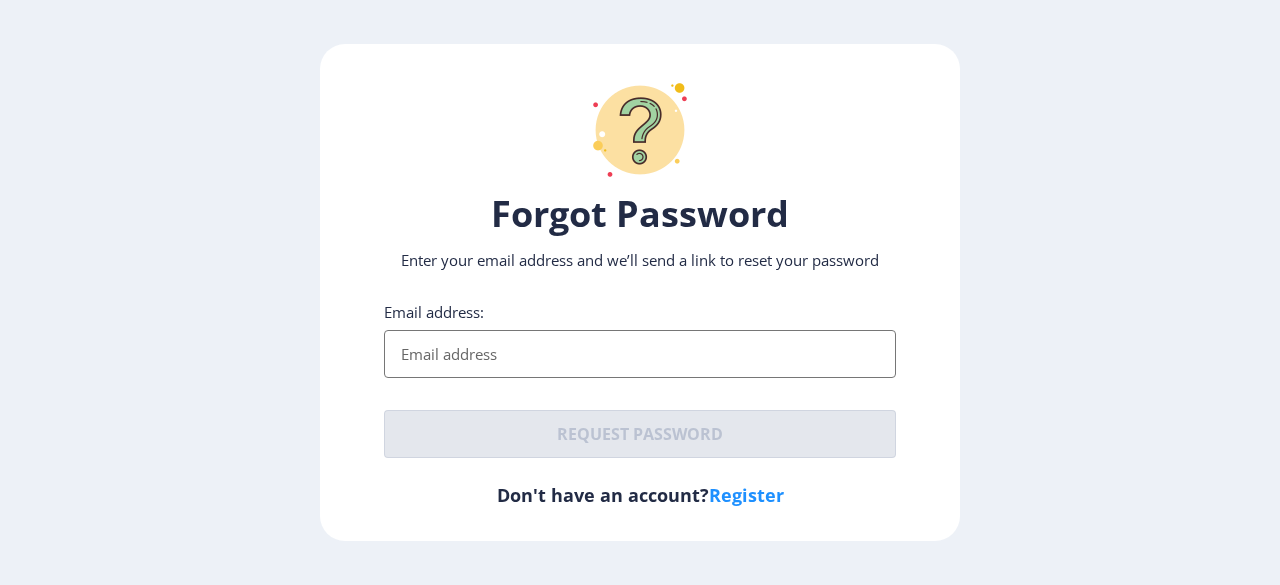 click on "Email address:" at bounding box center [640, 354] 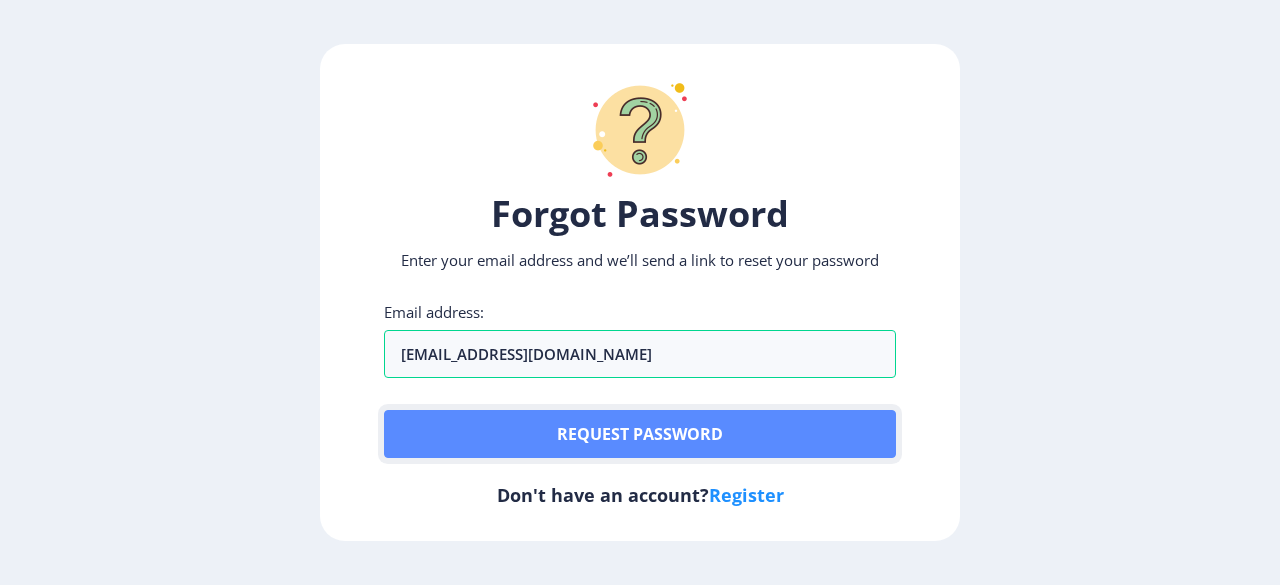 click on "Request password" 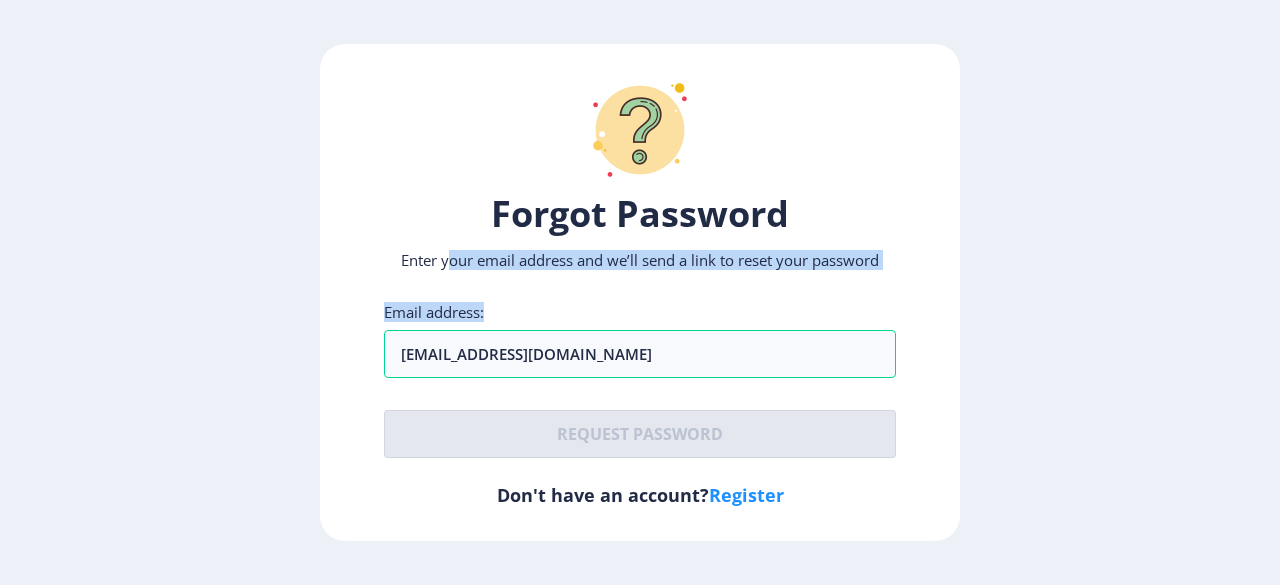 drag, startPoint x: 444, startPoint y: 266, endPoint x: 568, endPoint y: 277, distance: 124.486946 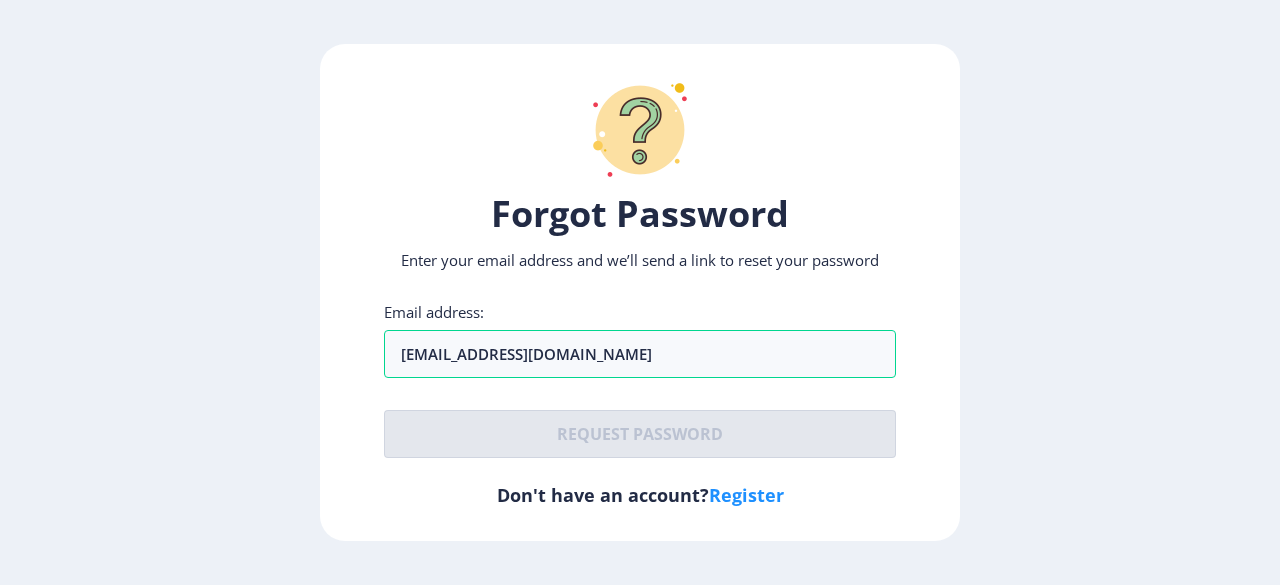 click on "Forgot Password Enter your email address and we’ll send a link to reset your password Email address: [EMAIL_ADDRESS][DOMAIN_NAME]  Request password   Don't have an account?  Register" 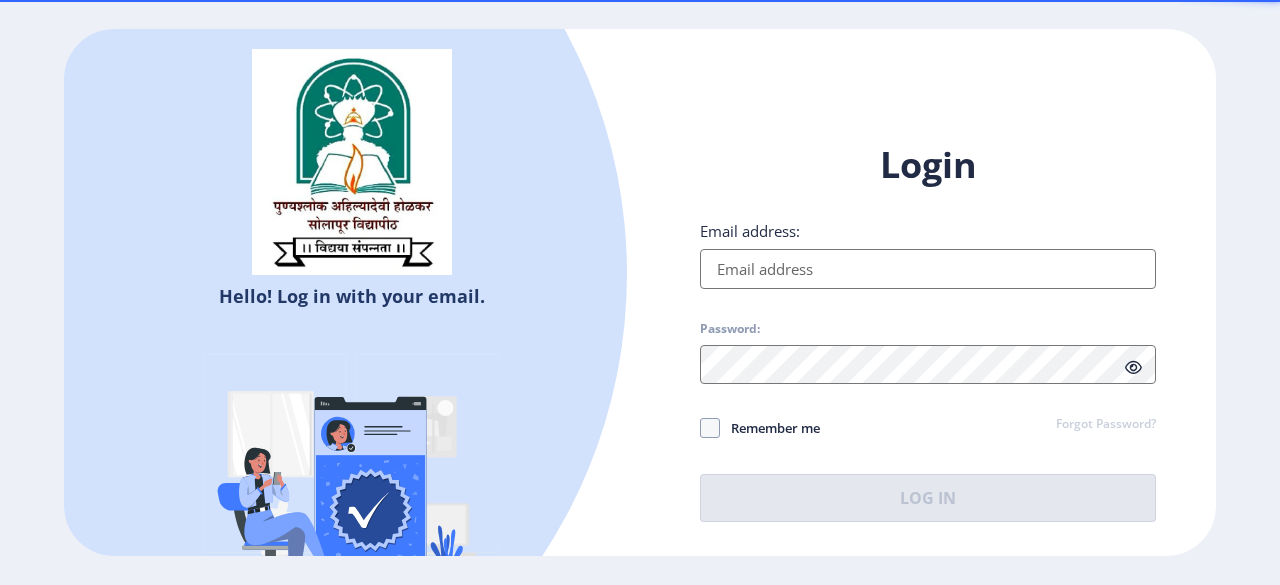 select 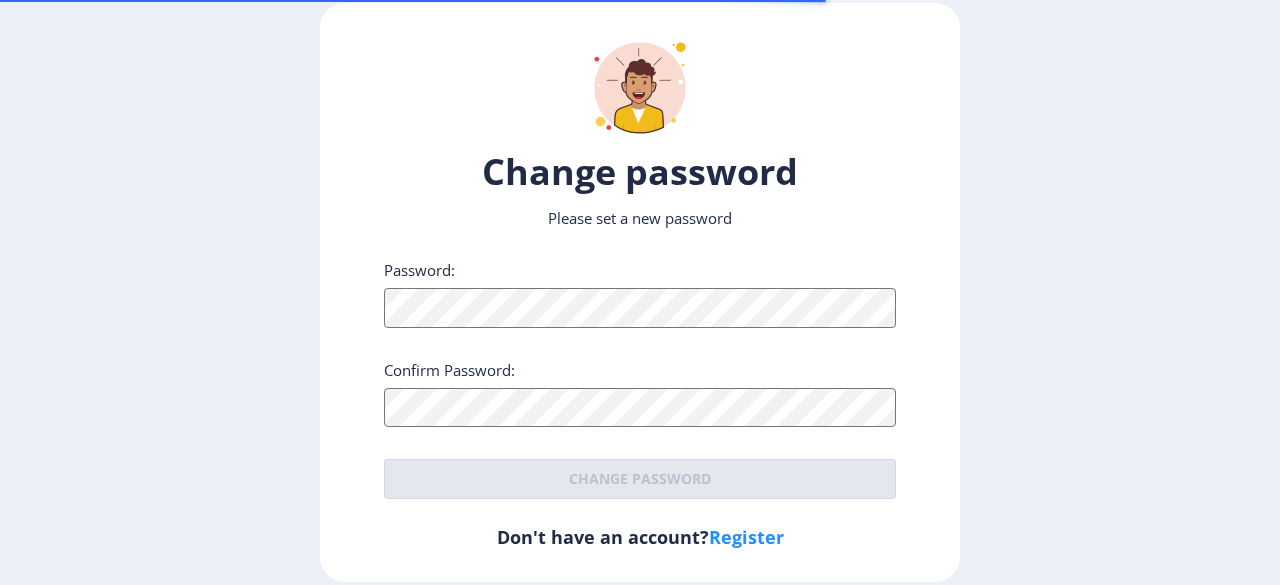 scroll, scrollTop: 0, scrollLeft: 0, axis: both 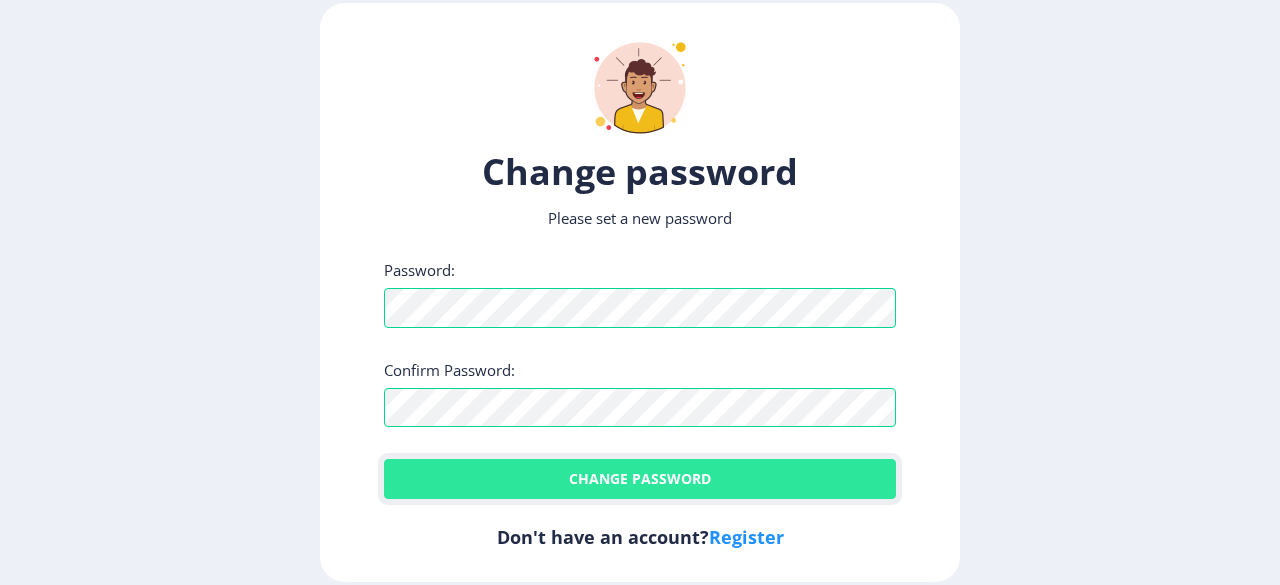 click on "Change password" 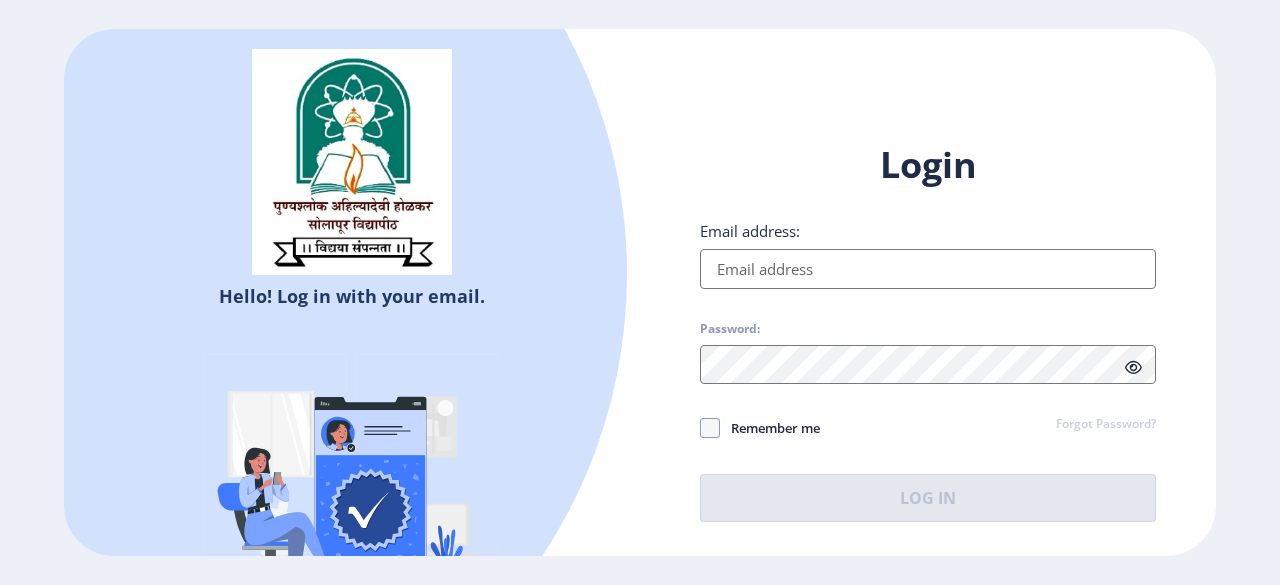 drag, startPoint x: 780, startPoint y: 258, endPoint x: 815, endPoint y: 288, distance: 46.09772 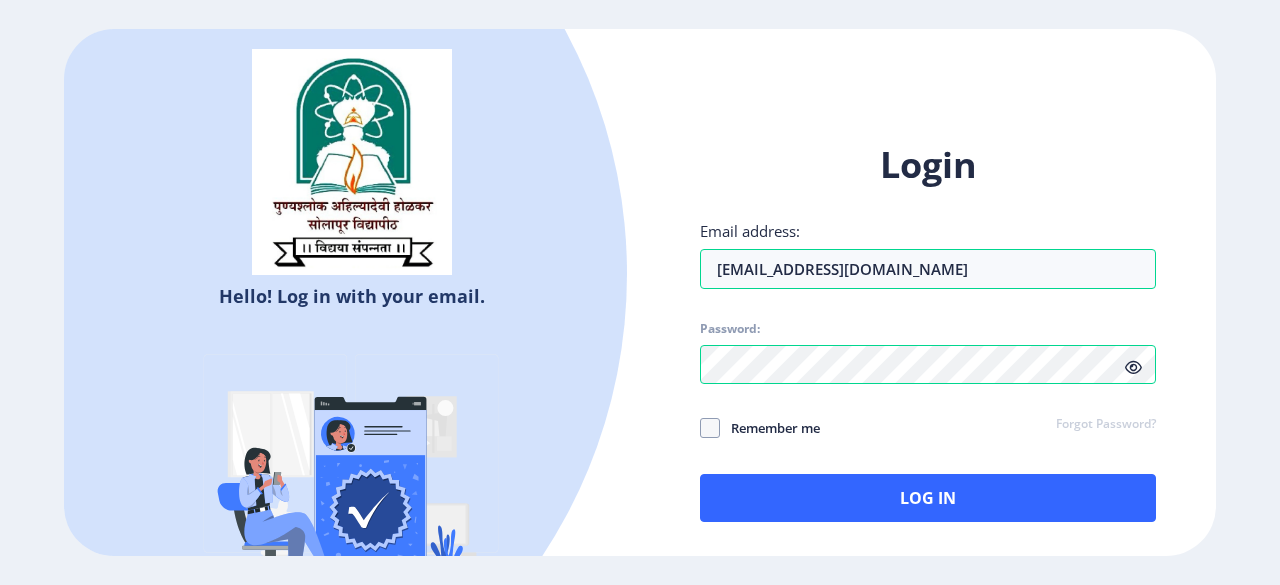 click 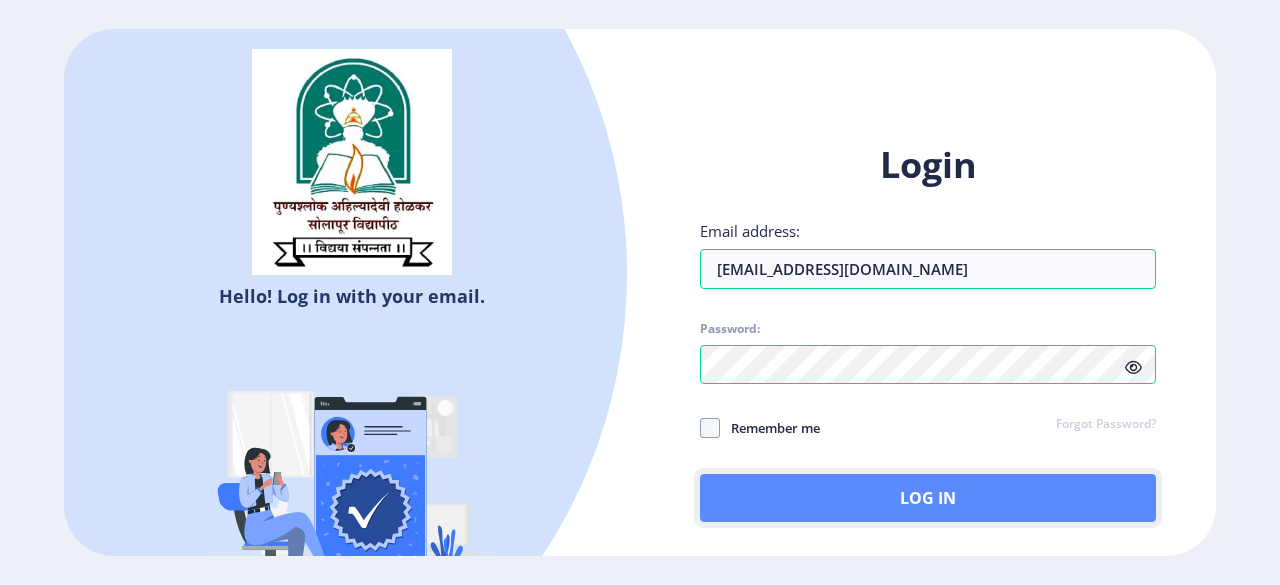 click on "Log In" 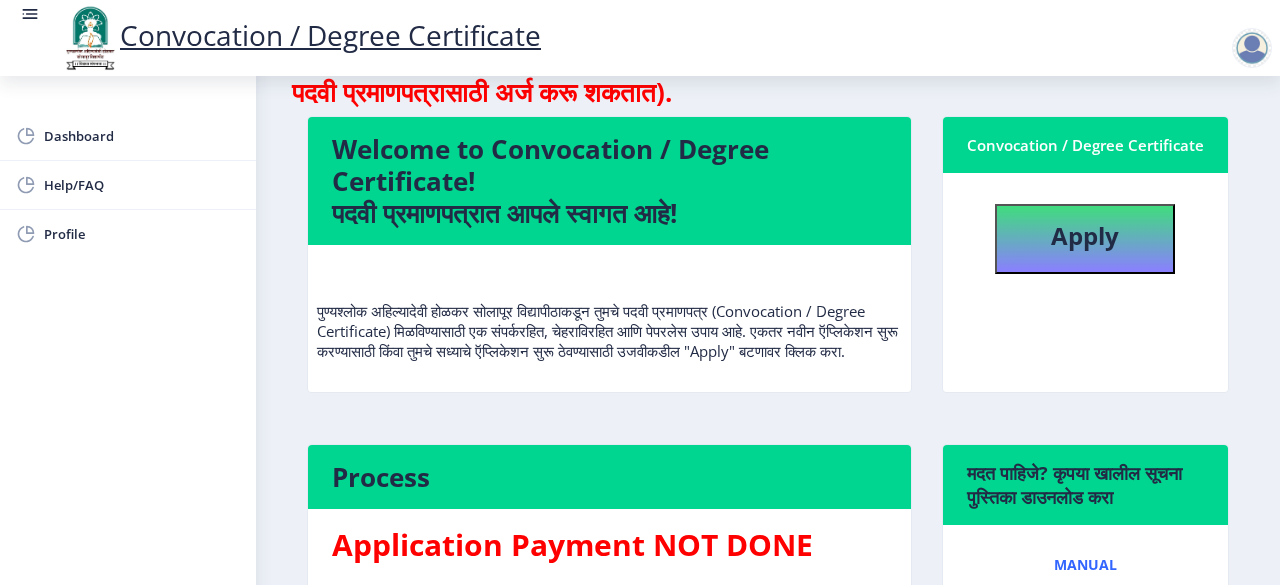 scroll, scrollTop: 200, scrollLeft: 0, axis: vertical 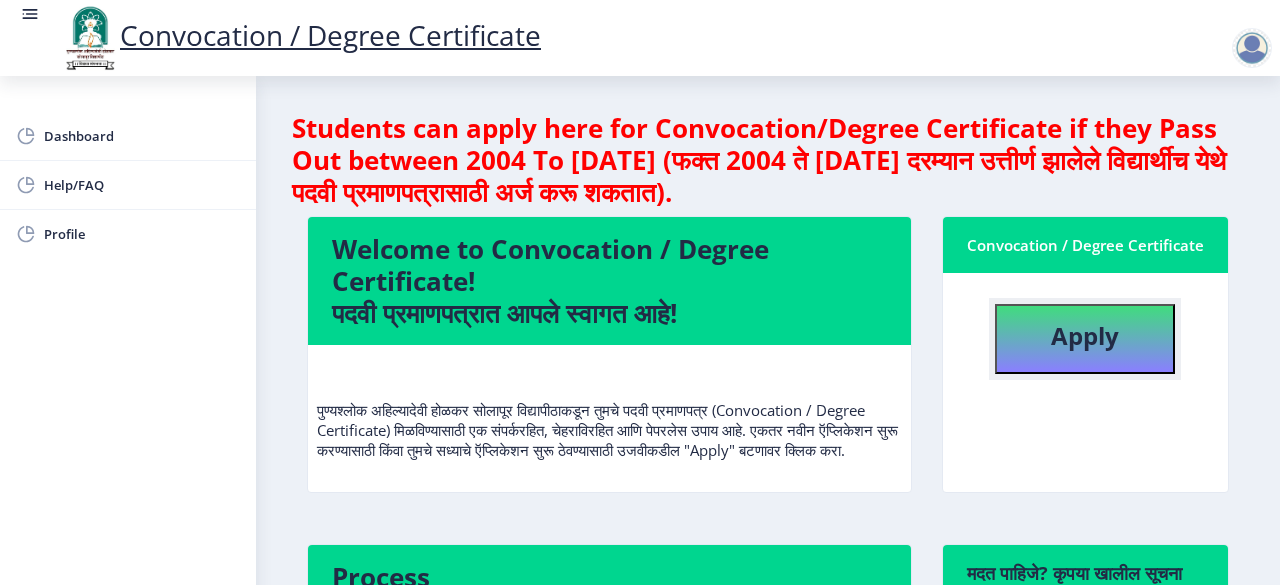 click on "Apply" 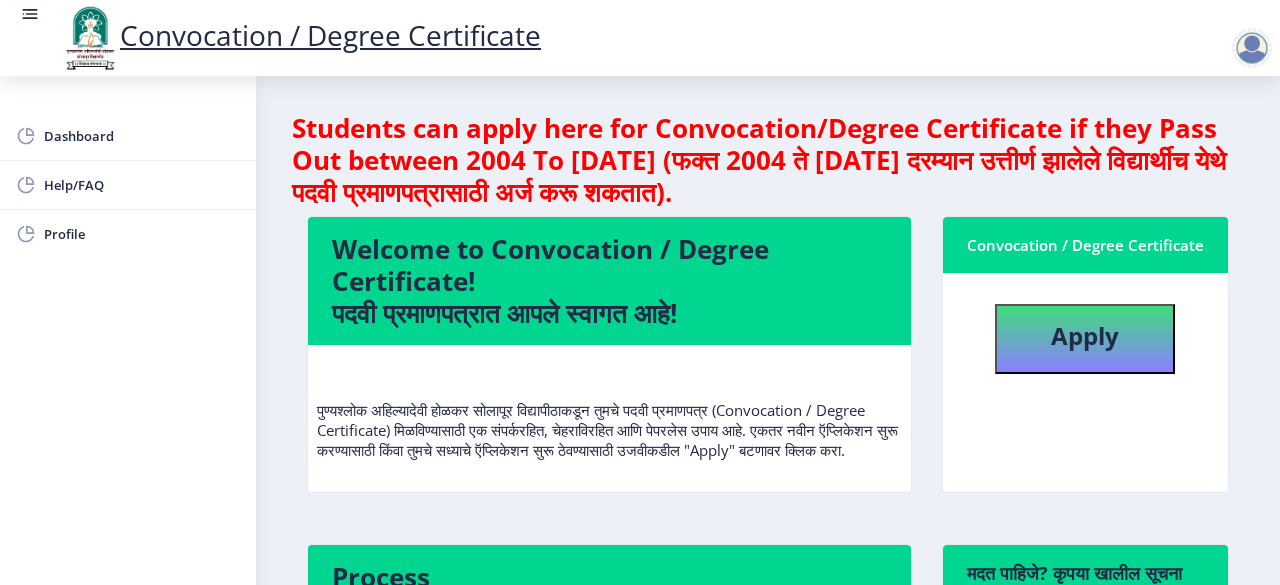 select 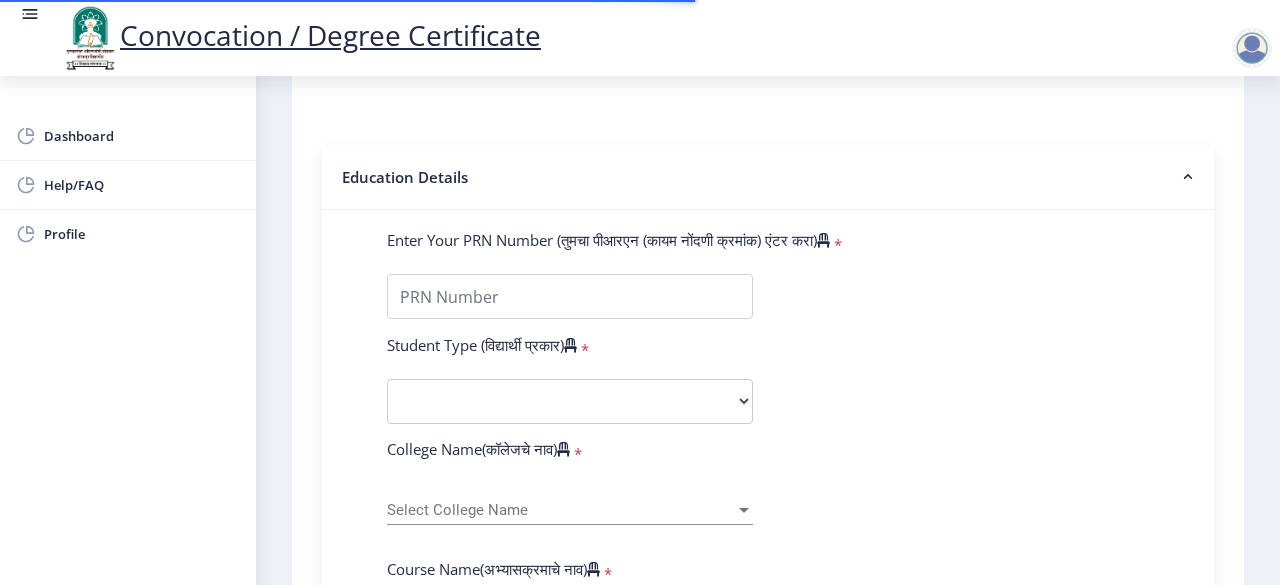scroll, scrollTop: 400, scrollLeft: 0, axis: vertical 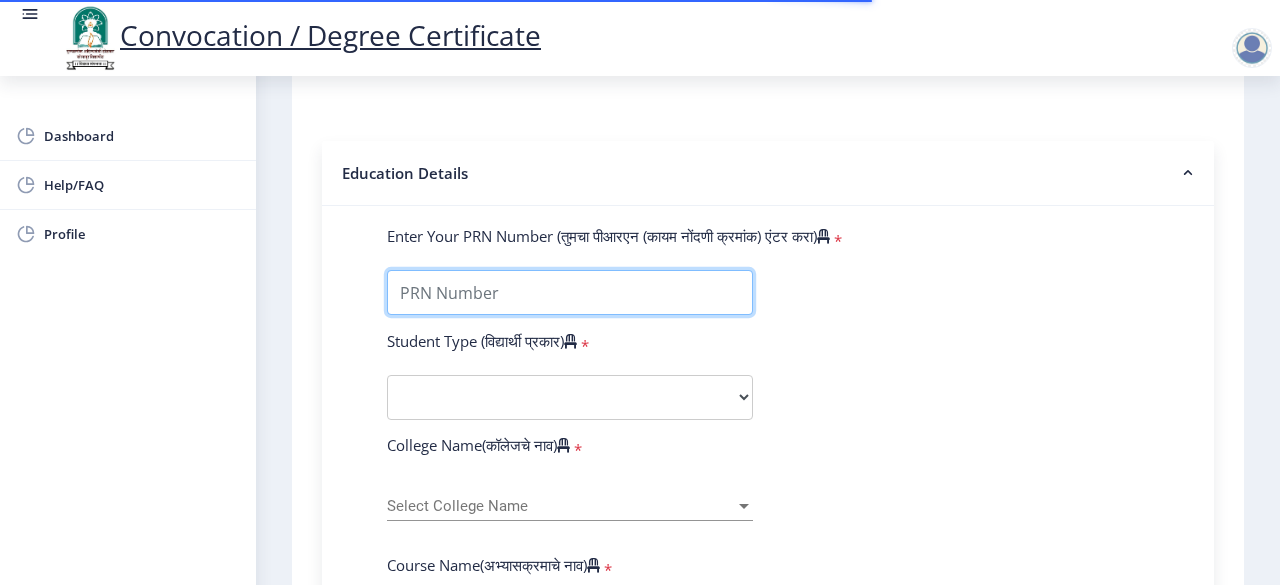 click on "Enter Your PRN Number (तुमचा पीआरएन (कायम नोंदणी क्रमांक) एंटर करा)" at bounding box center (570, 292) 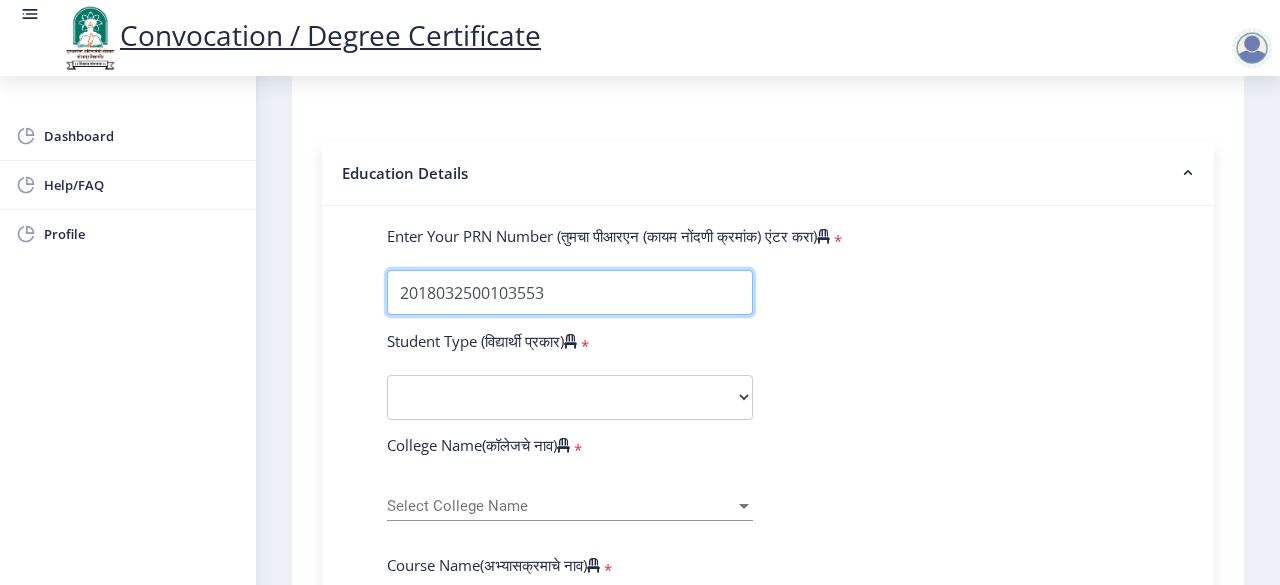type on "2018032500103553" 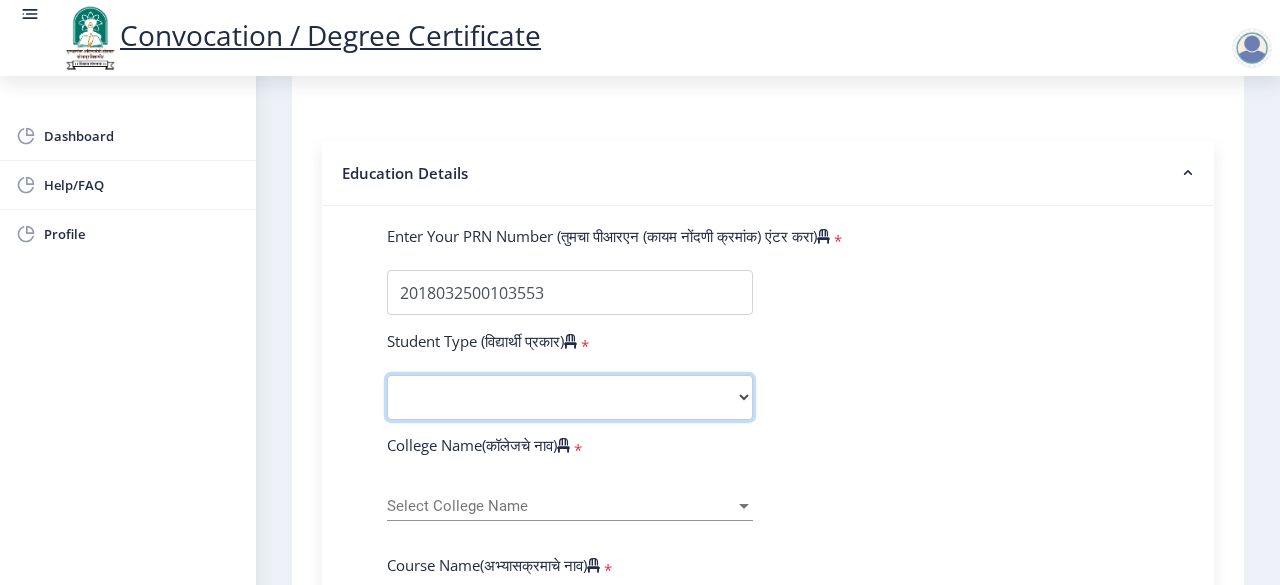 click on "Select Student Type Regular External" at bounding box center [570, 397] 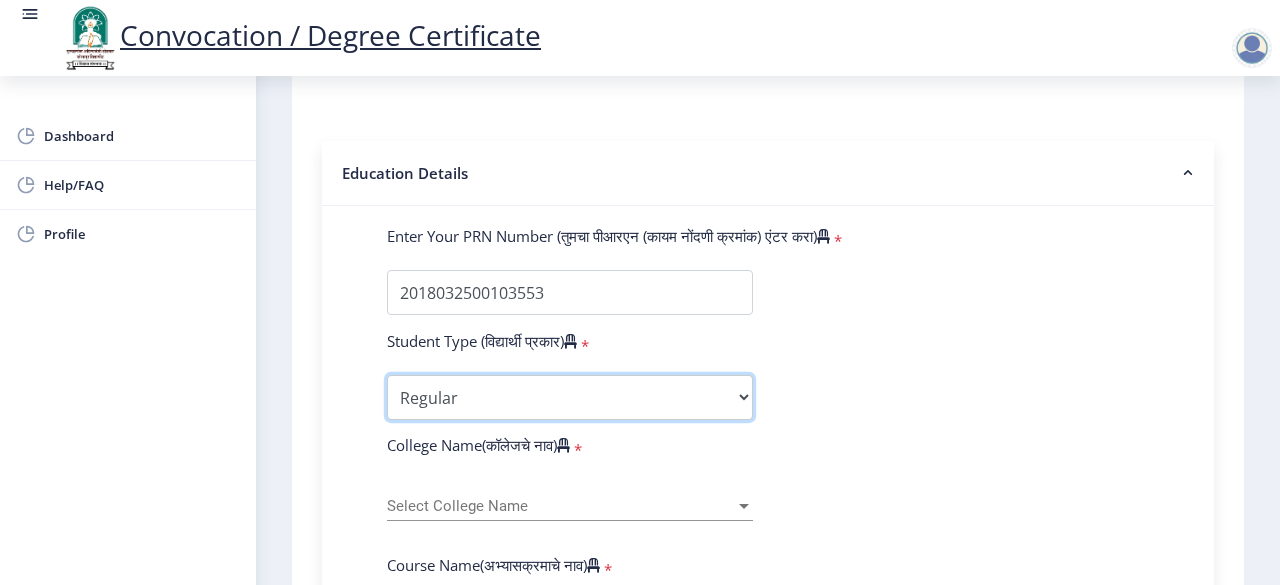 click on "Select Student Type Regular External" at bounding box center (570, 397) 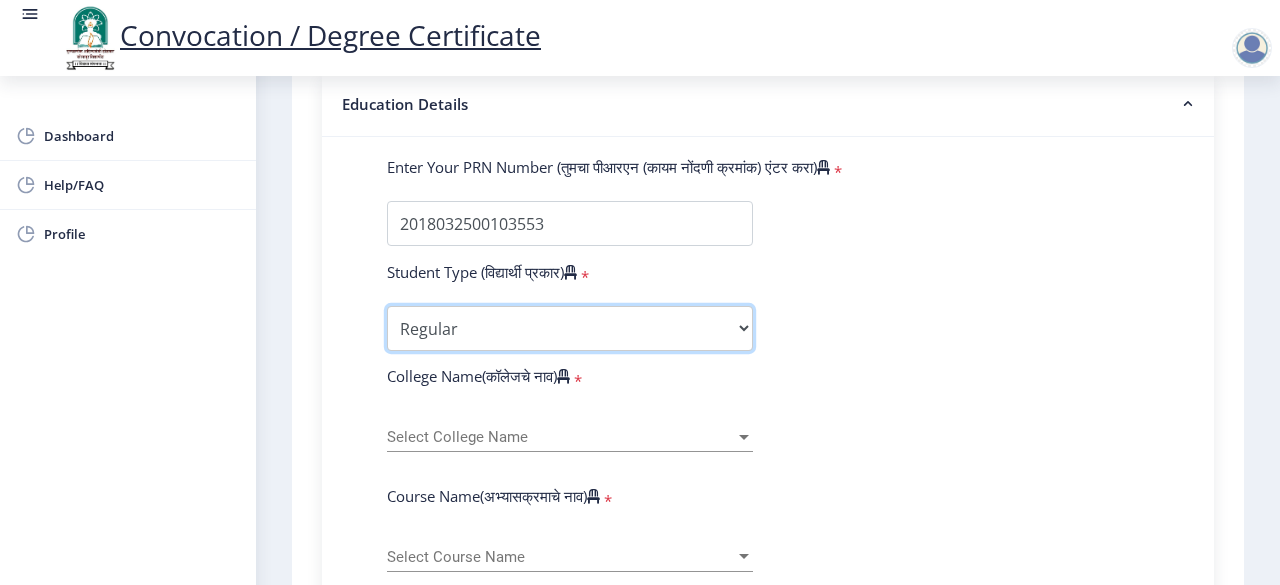scroll, scrollTop: 500, scrollLeft: 0, axis: vertical 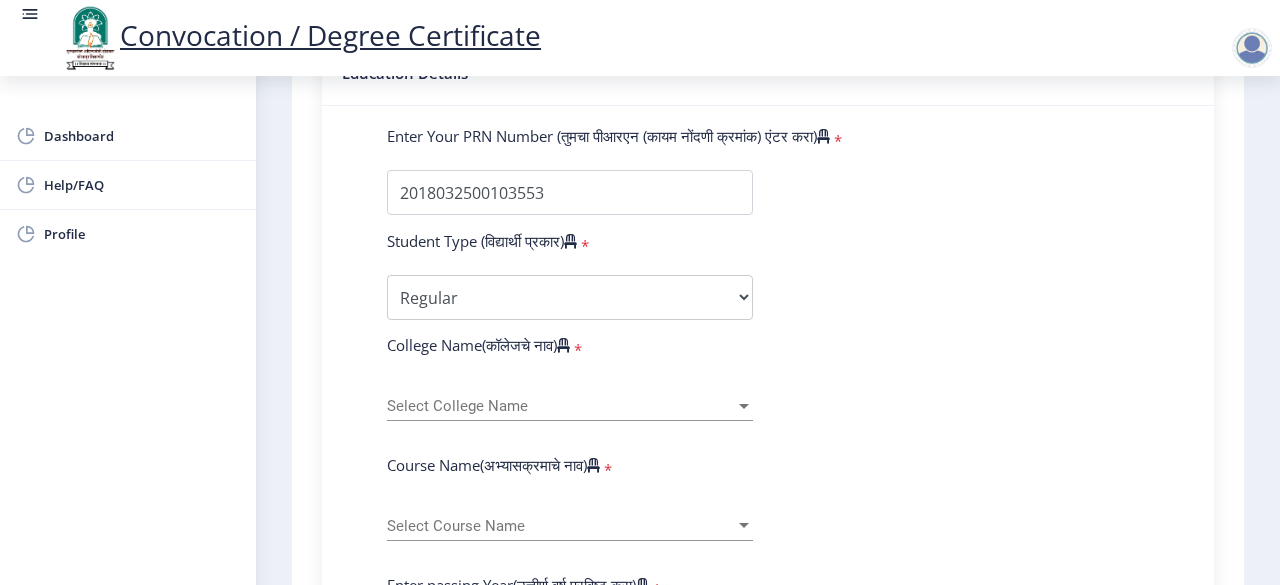 click on "Select College Name" at bounding box center [561, 406] 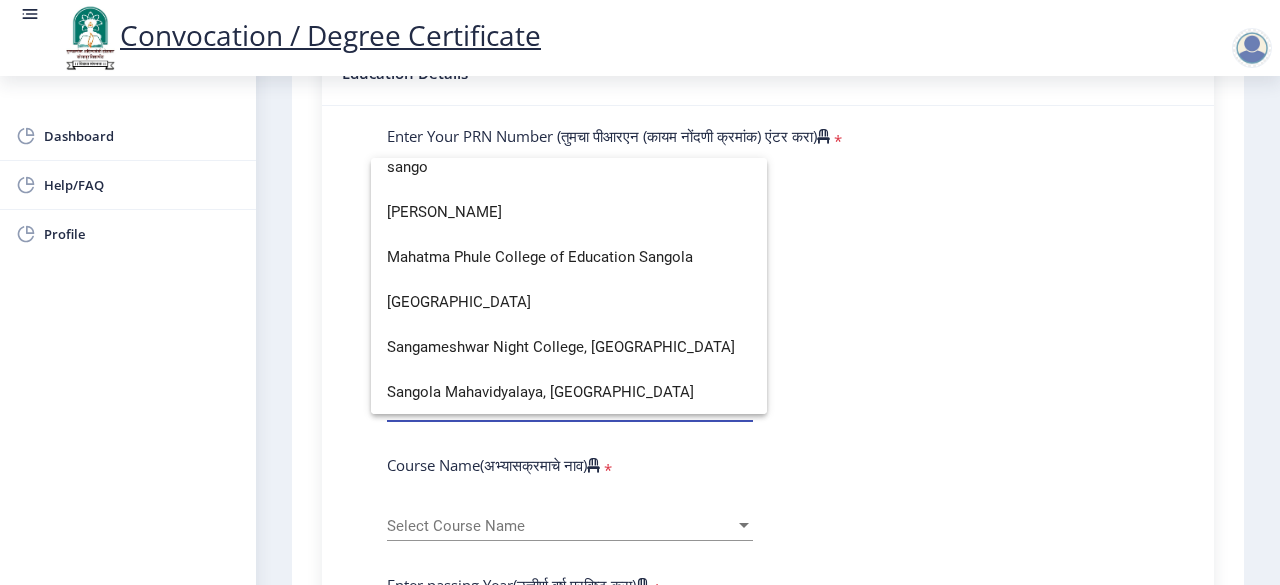 scroll, scrollTop: 0, scrollLeft: 0, axis: both 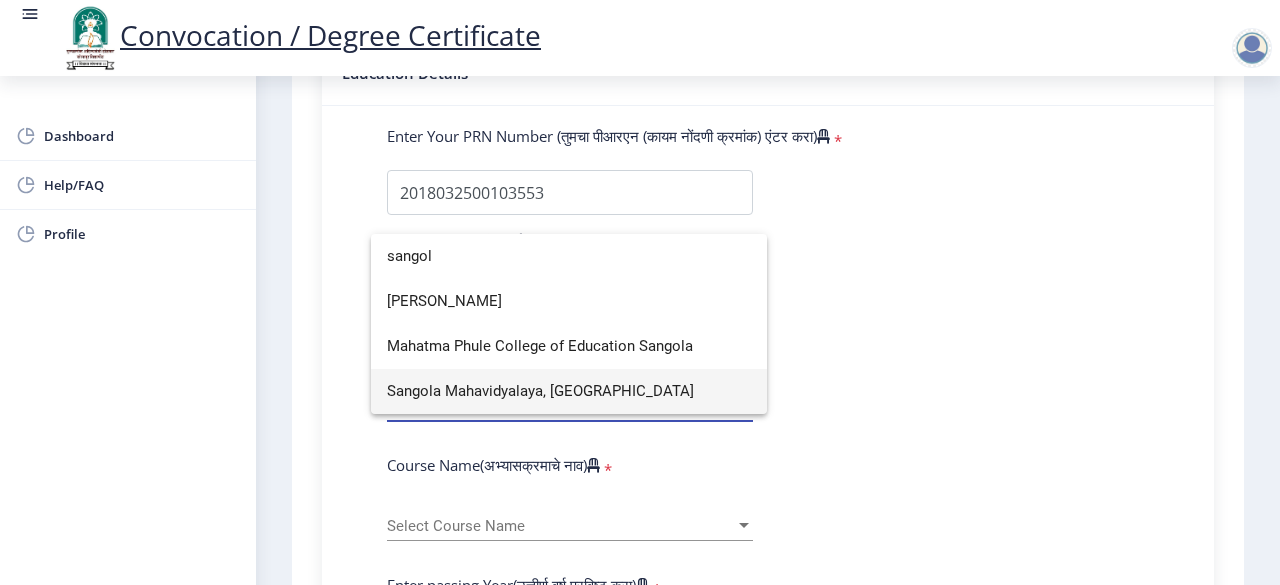 type on "sangol" 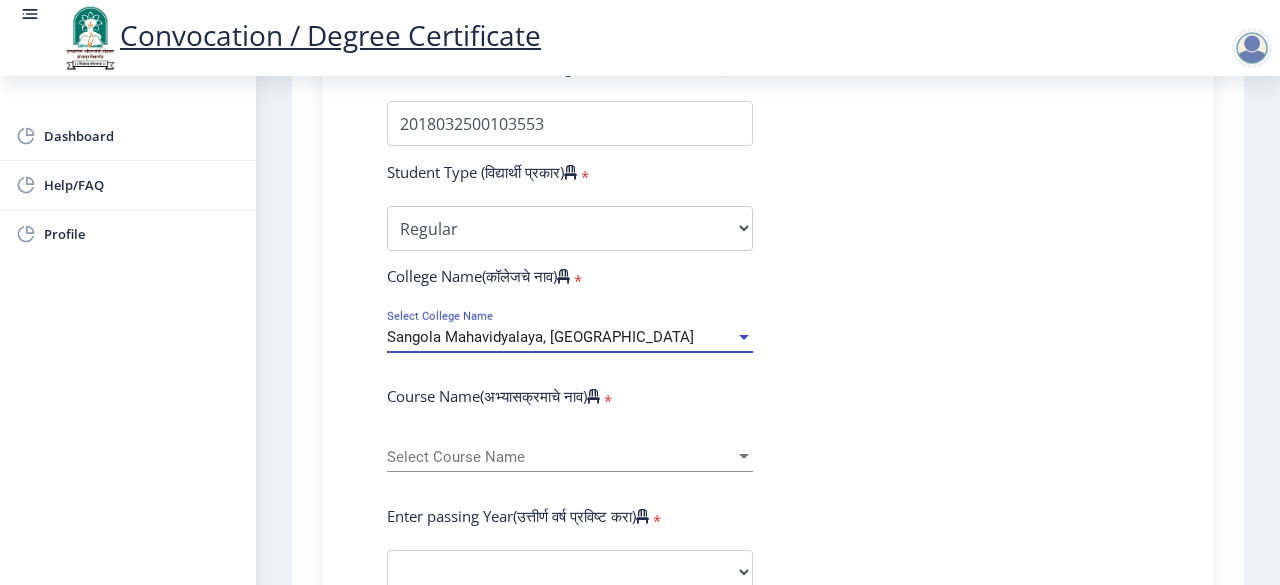 scroll, scrollTop: 600, scrollLeft: 0, axis: vertical 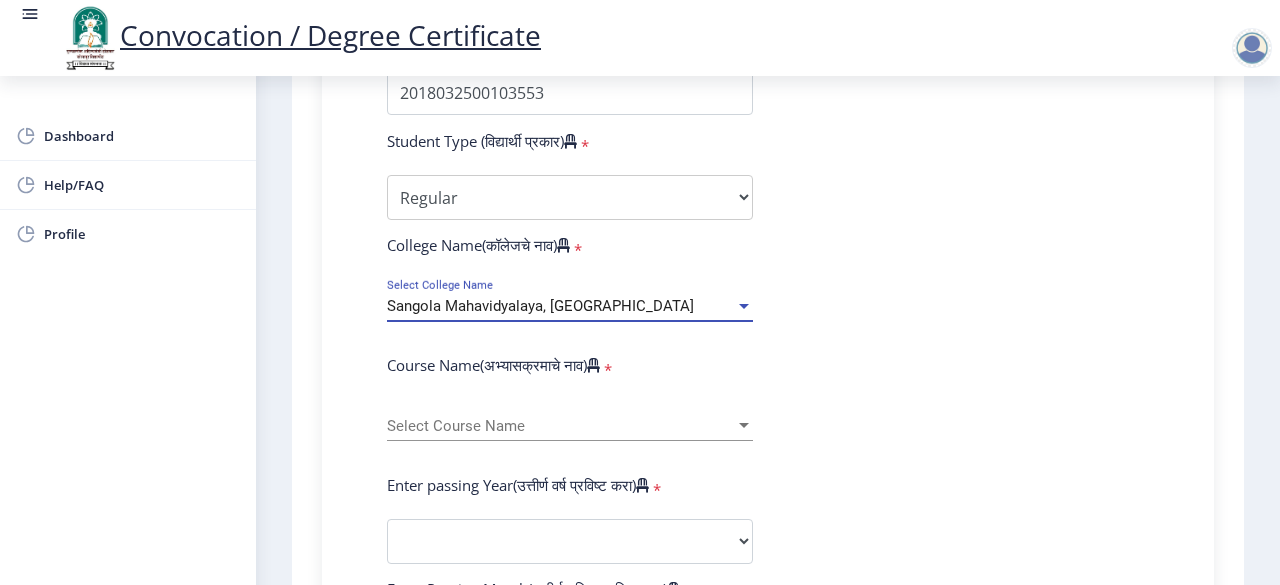 click on "Select Course Name Select Course Name" 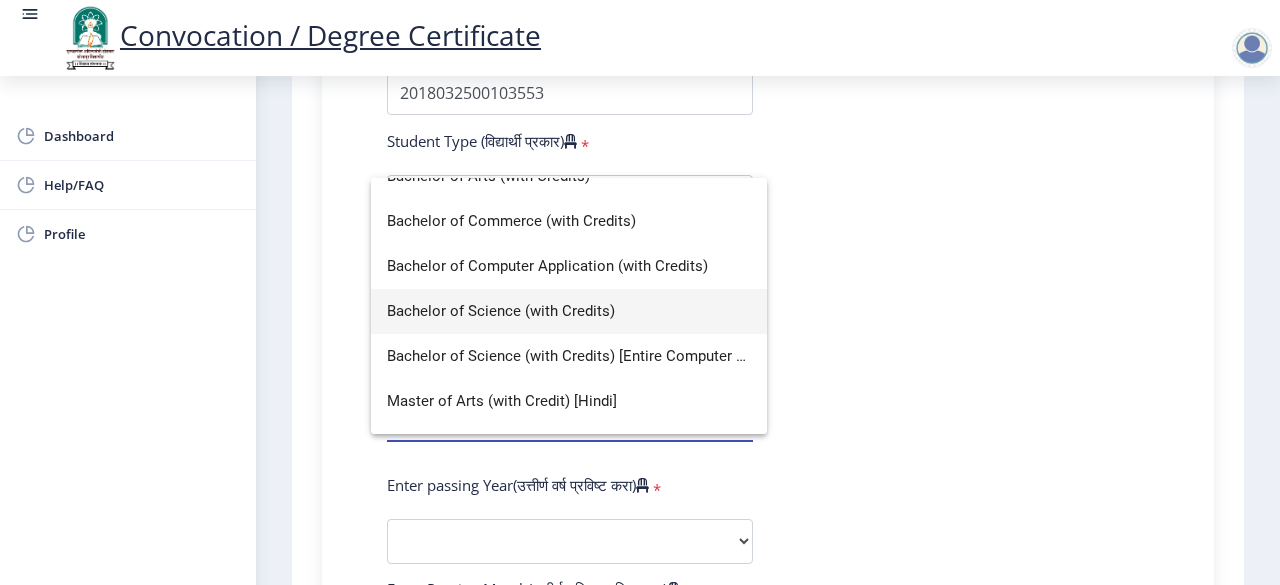 scroll, scrollTop: 100, scrollLeft: 0, axis: vertical 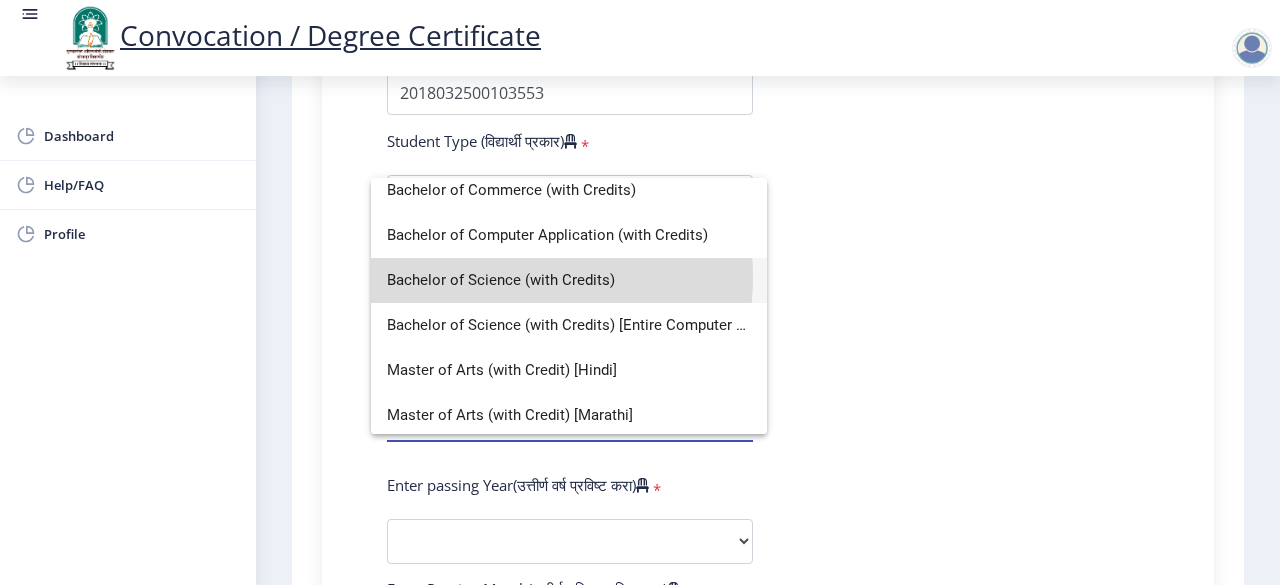 click on "Bachelor of Science (with Credits)" at bounding box center (569, 280) 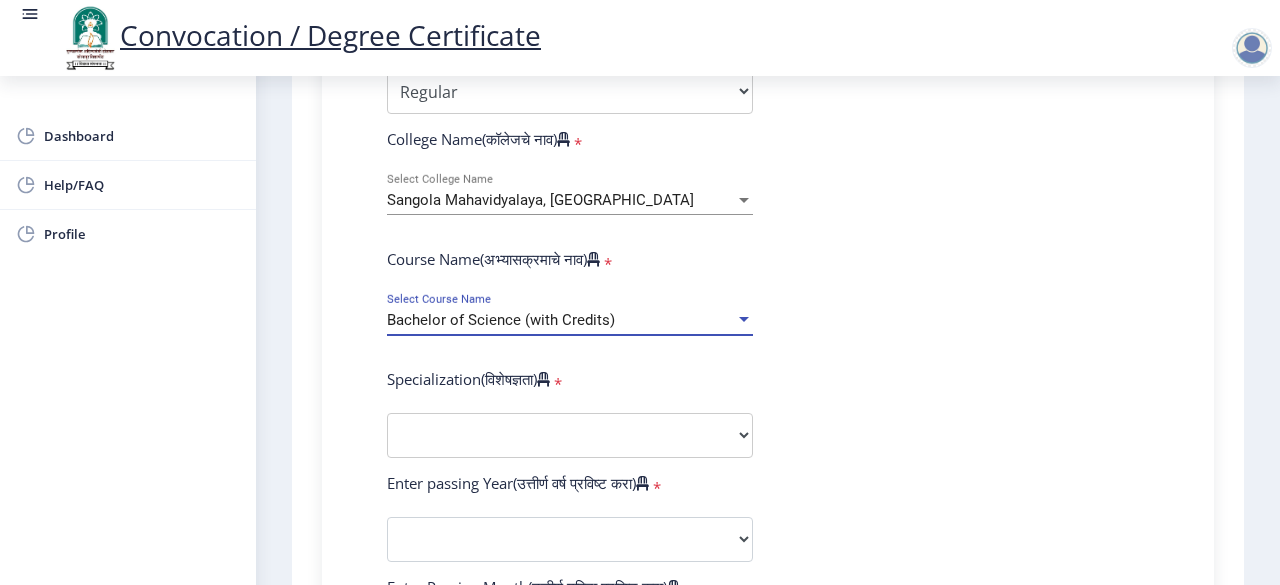 scroll, scrollTop: 800, scrollLeft: 0, axis: vertical 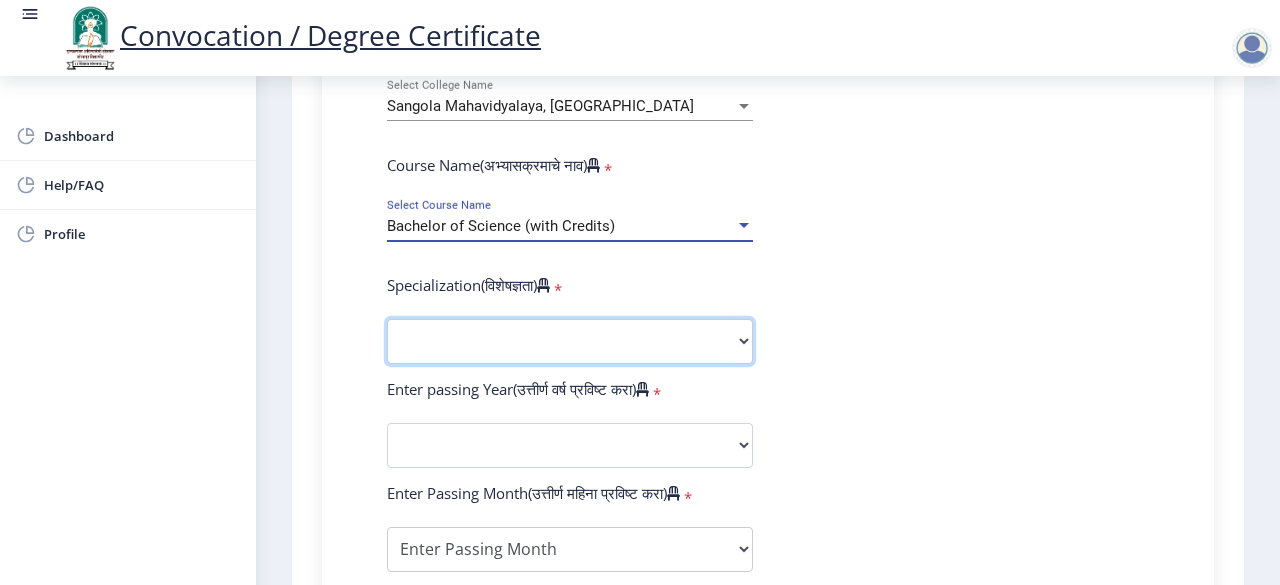 click on "Specialization Botany Chemistry Computer Science Electronics Geology Mathematics Microbiology Physics Statistics Zoology Other" at bounding box center [570, 341] 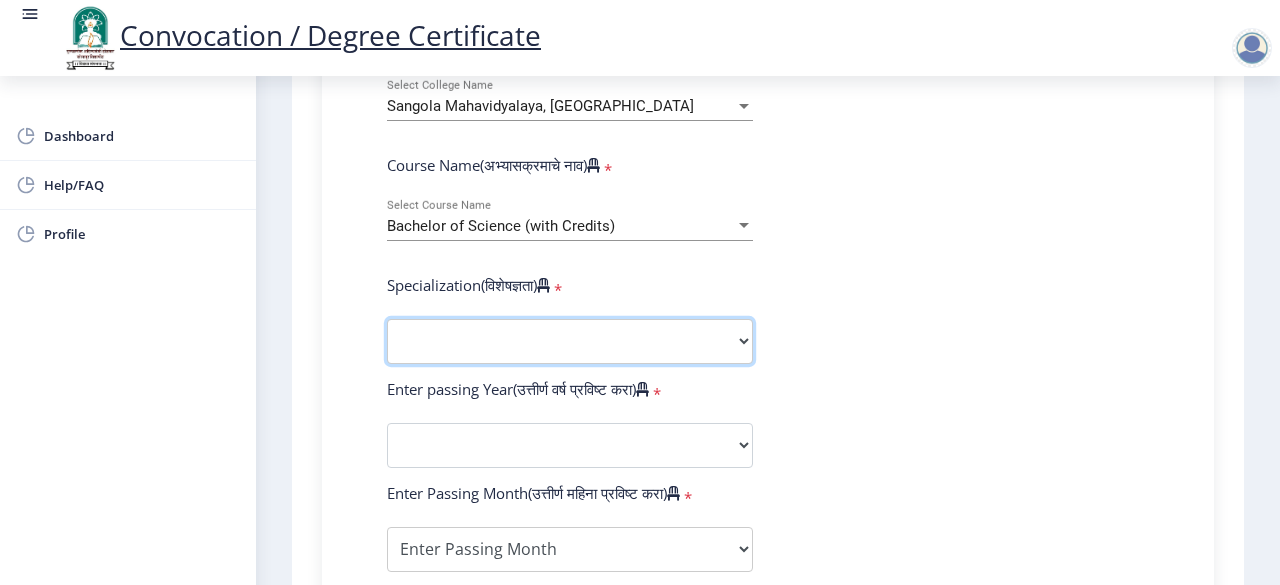 select on "Zoology" 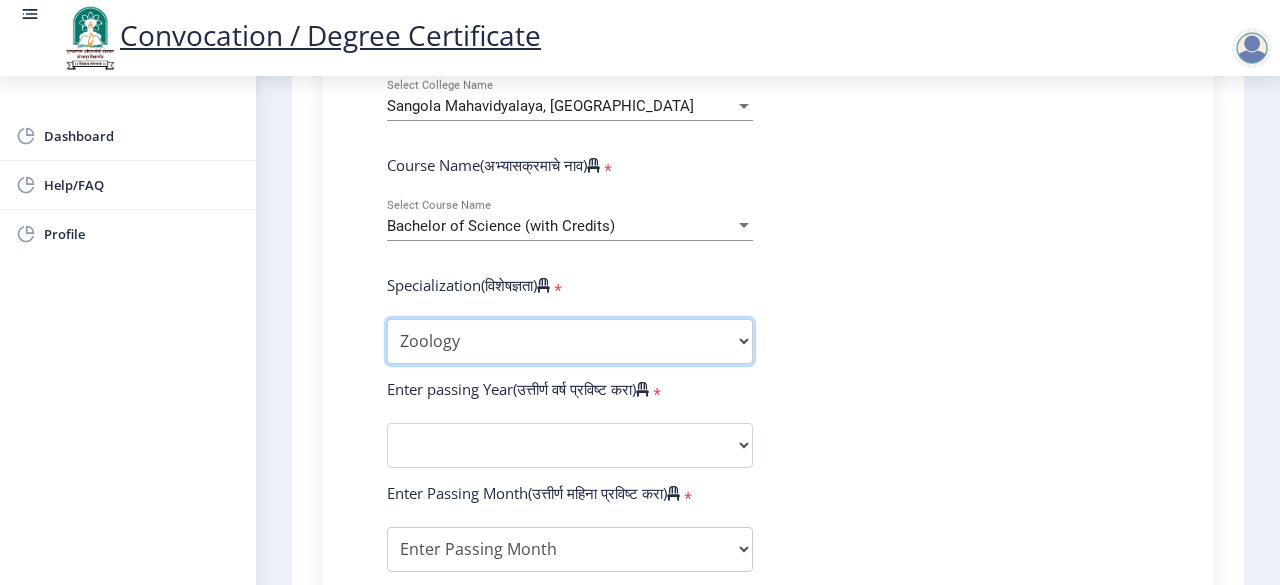 click on "Specialization Botany Chemistry Computer Science Electronics Geology Mathematics Microbiology Physics Statistics Zoology Other" at bounding box center (570, 341) 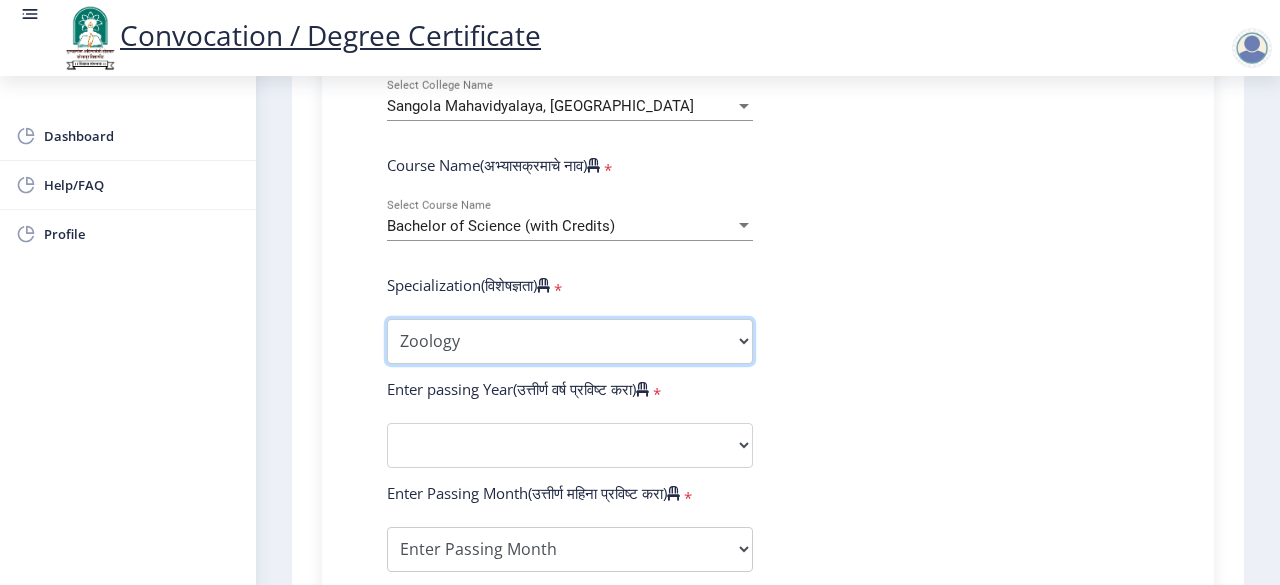 scroll, scrollTop: 900, scrollLeft: 0, axis: vertical 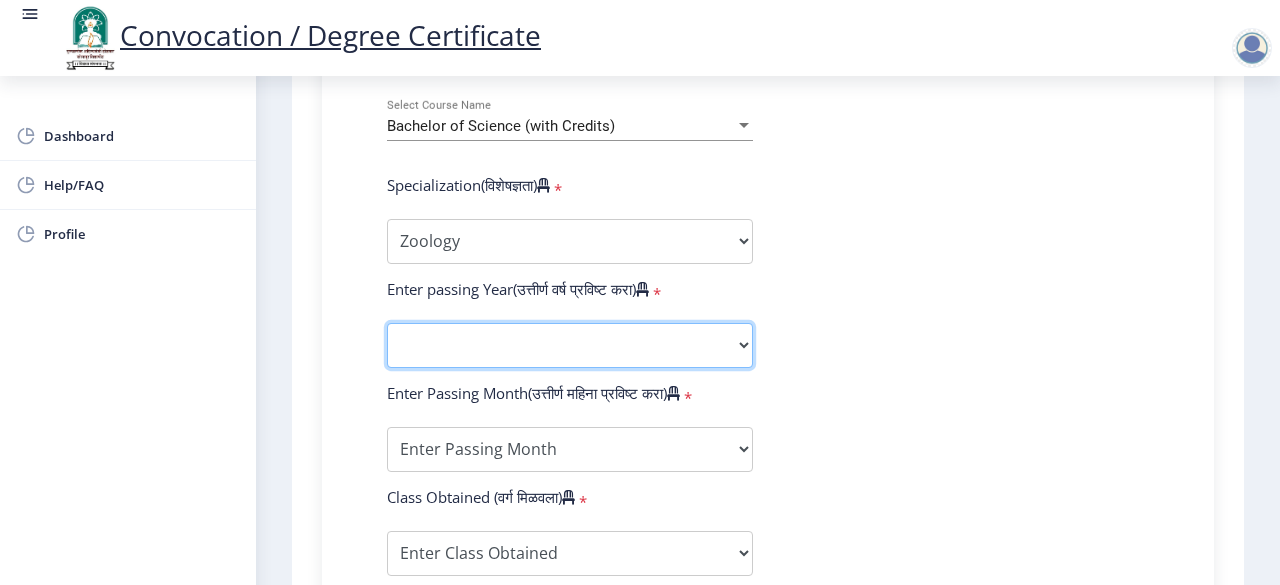click on "2025   2024   2023   2022   2021   2020   2019   2018   2017   2016   2015   2014   2013   2012   2011   2010   2009   2008   2007   2006   2005   2004   2003   2002   2001   2000   1999   1998   1997   1996   1995   1994   1993   1992   1991   1990   1989   1988   1987   1986   1985   1984   1983   1982   1981   1980   1979   1978   1977   1976" 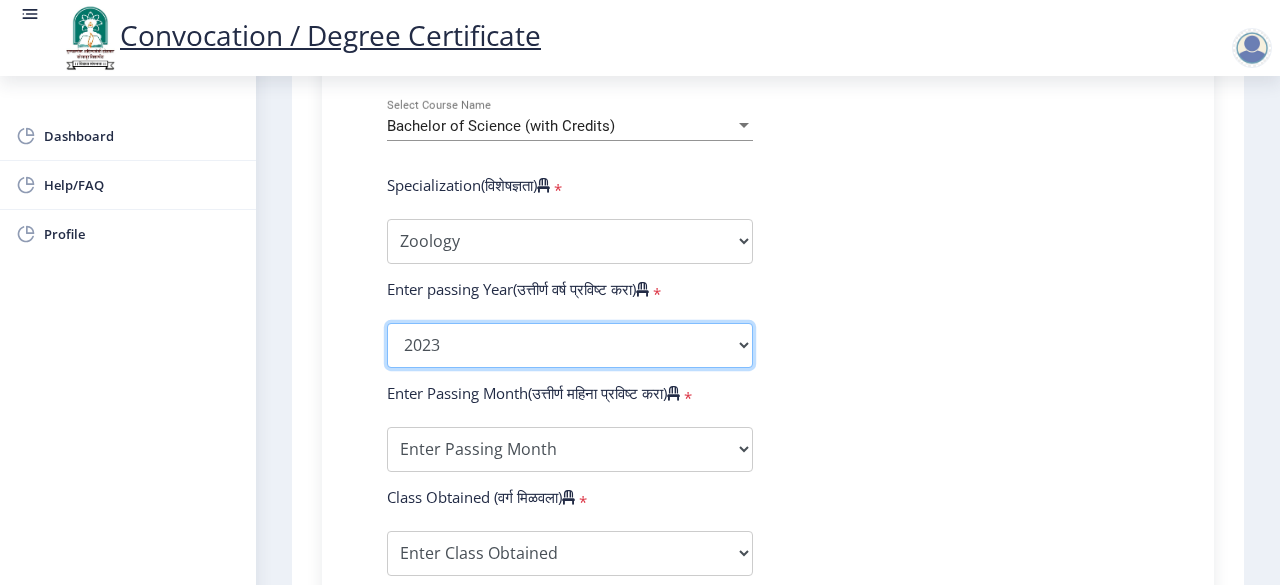 click on "2025   2024   2023   2022   2021   2020   2019   2018   2017   2016   2015   2014   2013   2012   2011   2010   2009   2008   2007   2006   2005   2004   2003   2002   2001   2000   1999   1998   1997   1996   1995   1994   1993   1992   1991   1990   1989   1988   1987   1986   1985   1984   1983   1982   1981   1980   1979   1978   1977   1976" 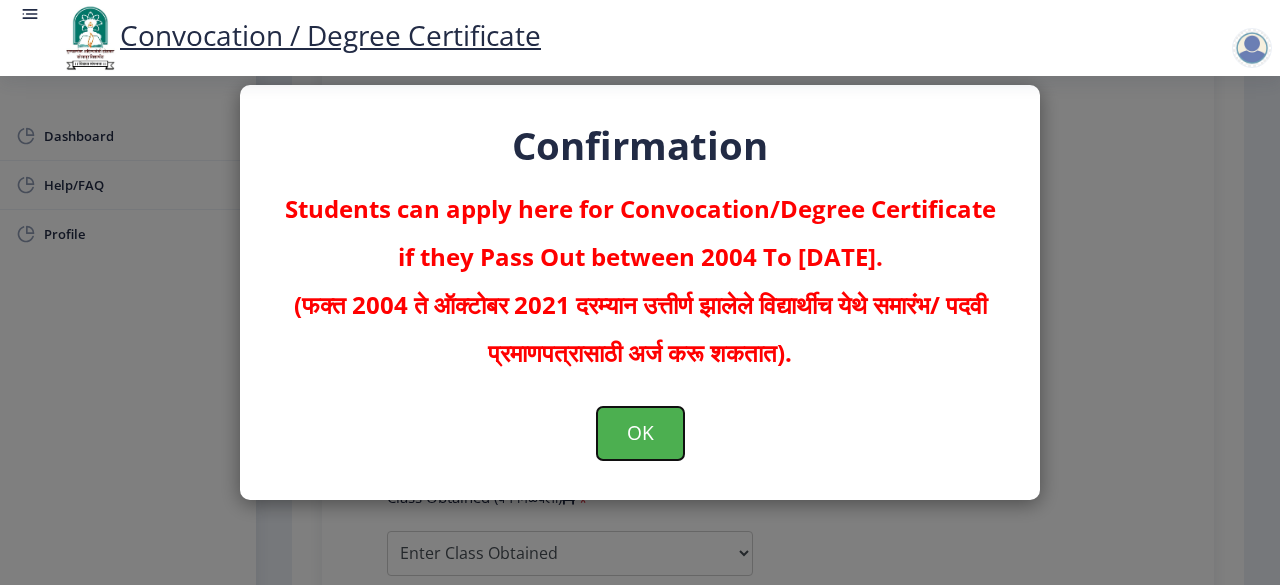 click on "OK" 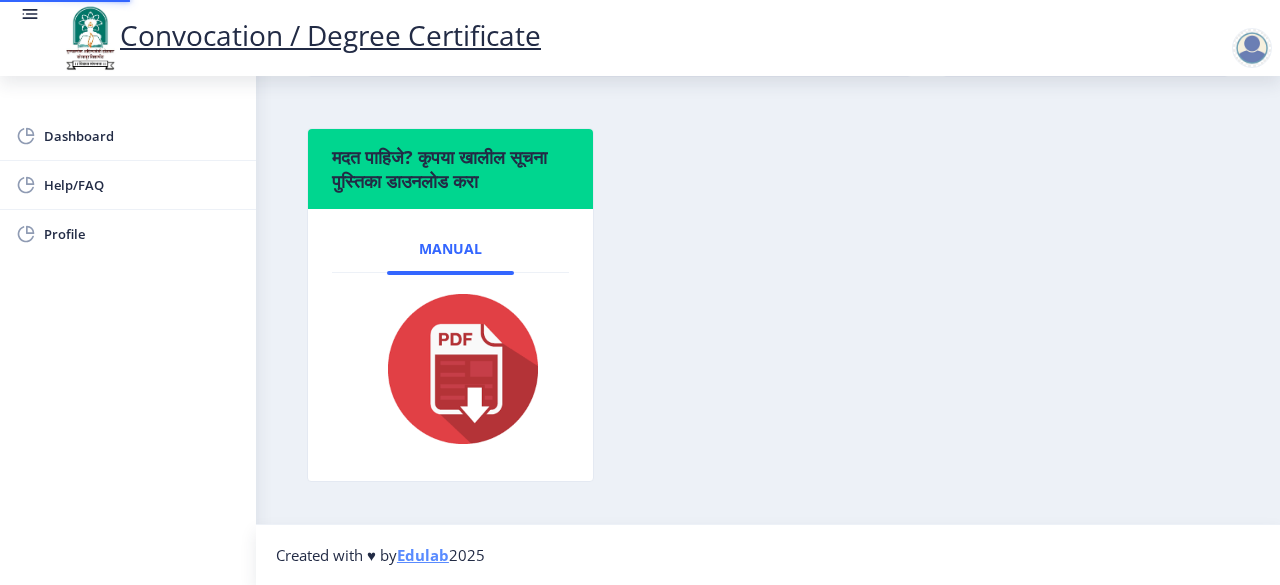 scroll, scrollTop: 0, scrollLeft: 0, axis: both 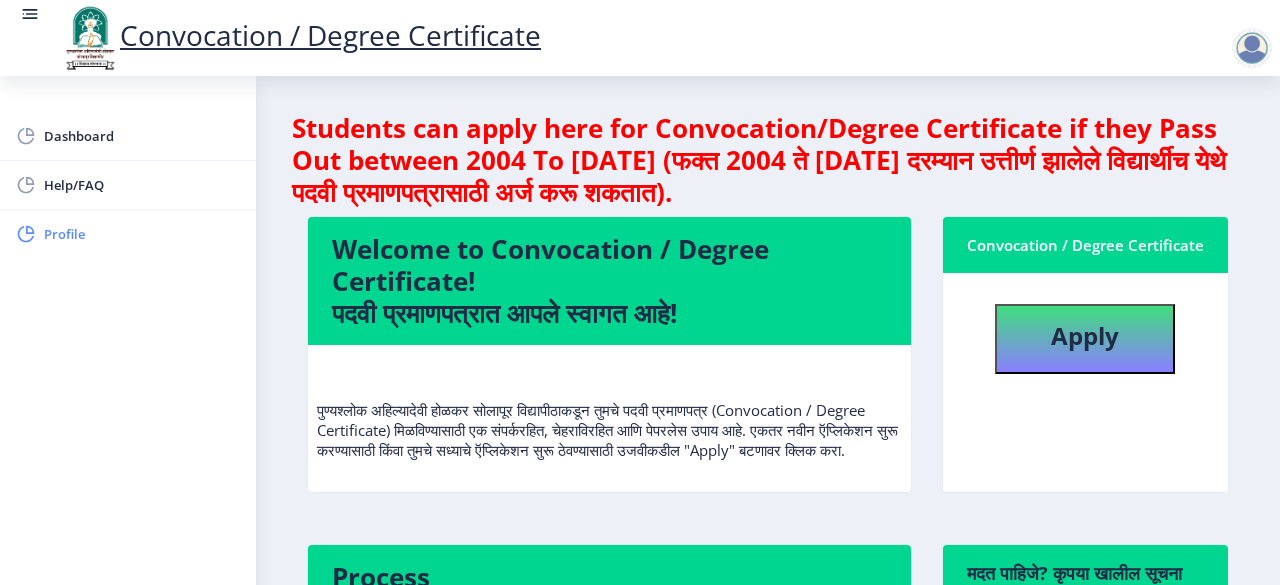 click on "Profile" 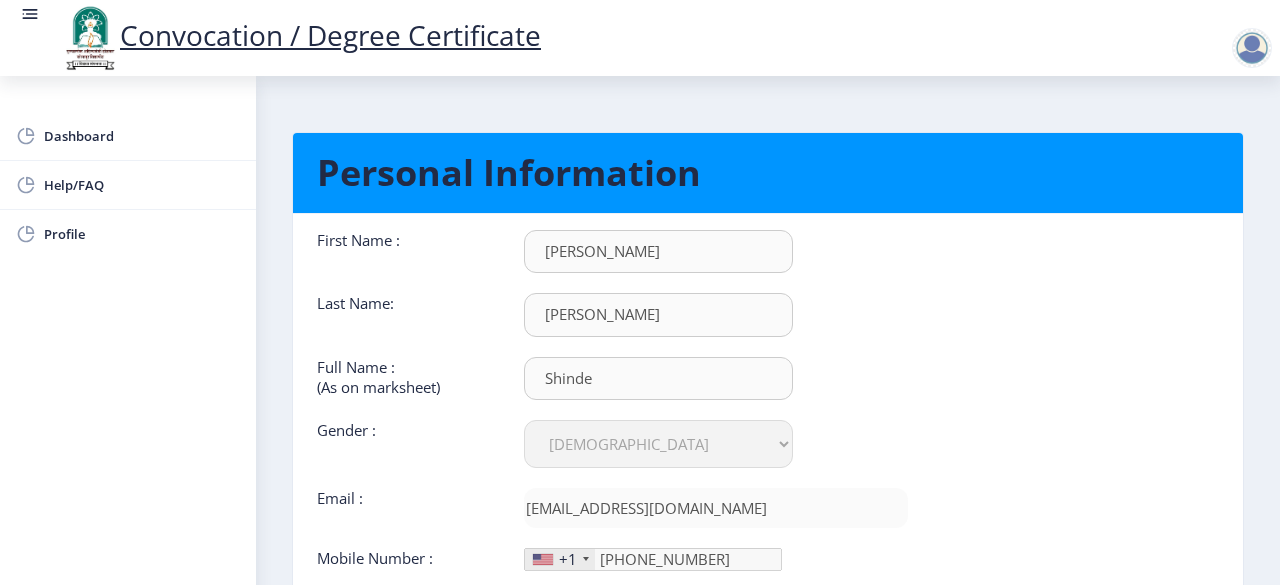 scroll, scrollTop: 201, scrollLeft: 0, axis: vertical 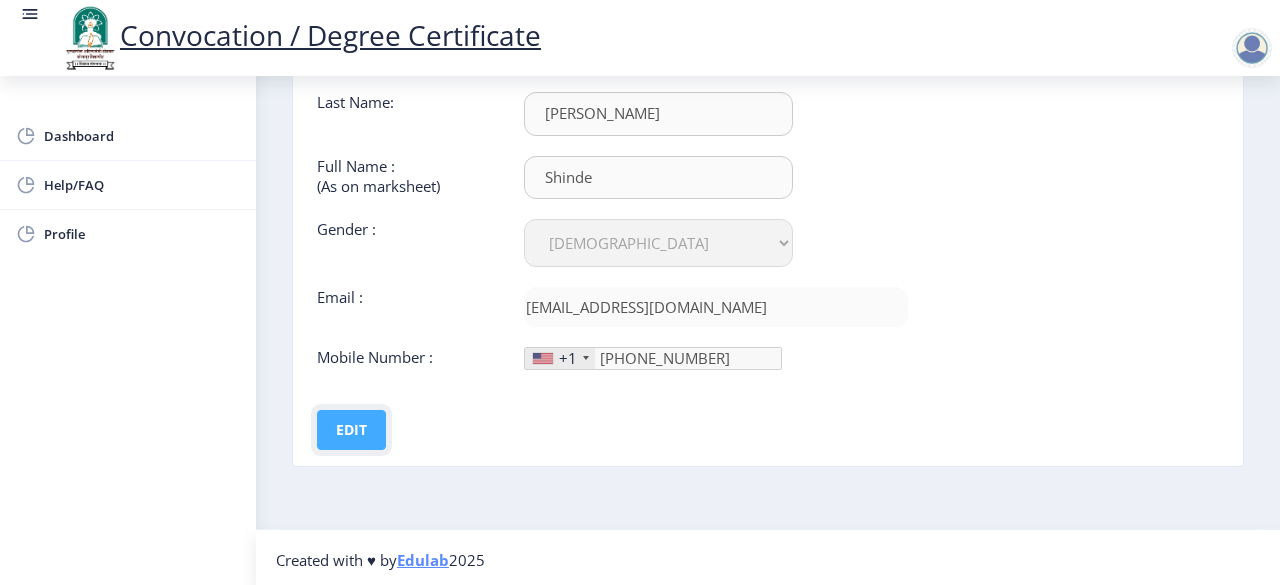 click on "Edit" 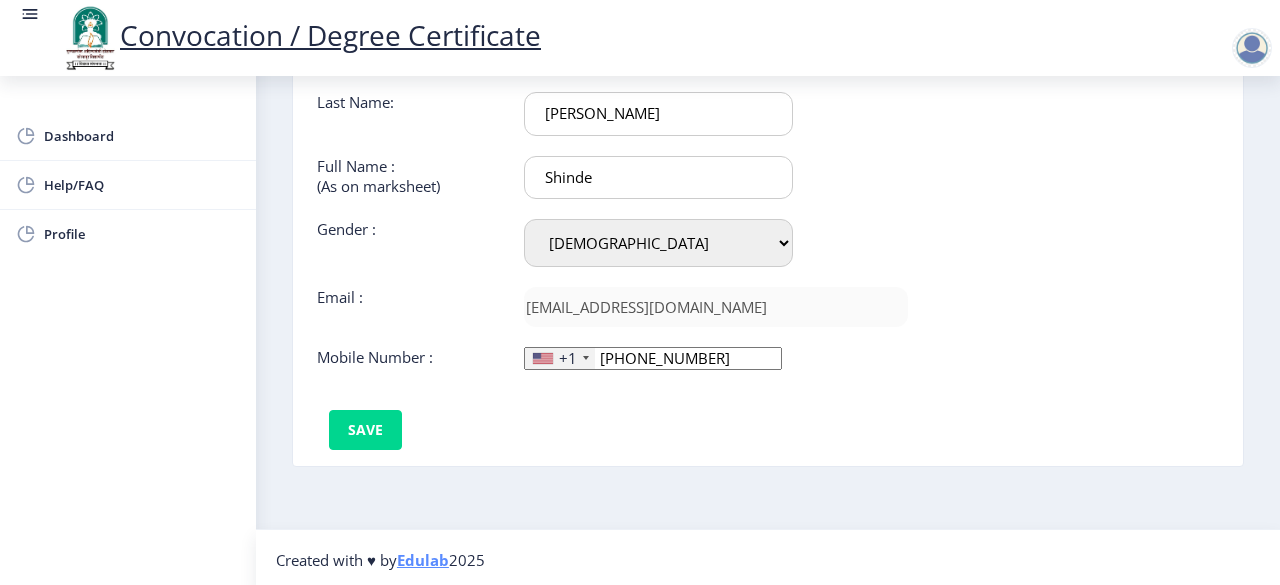 click on "989-075-48" 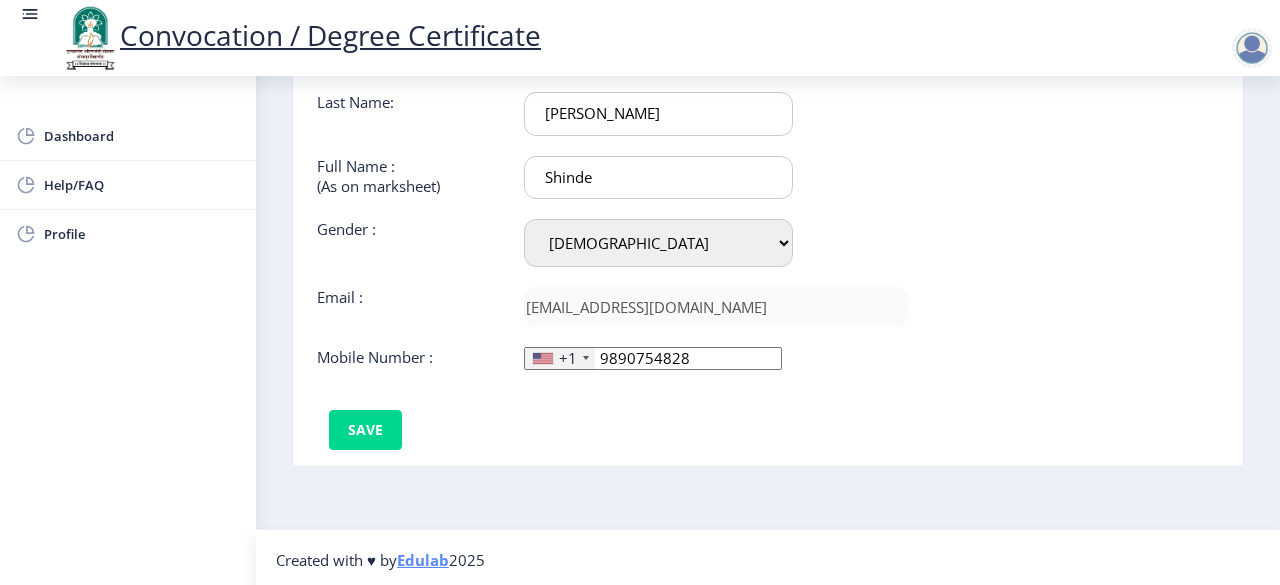 type on "9890754828" 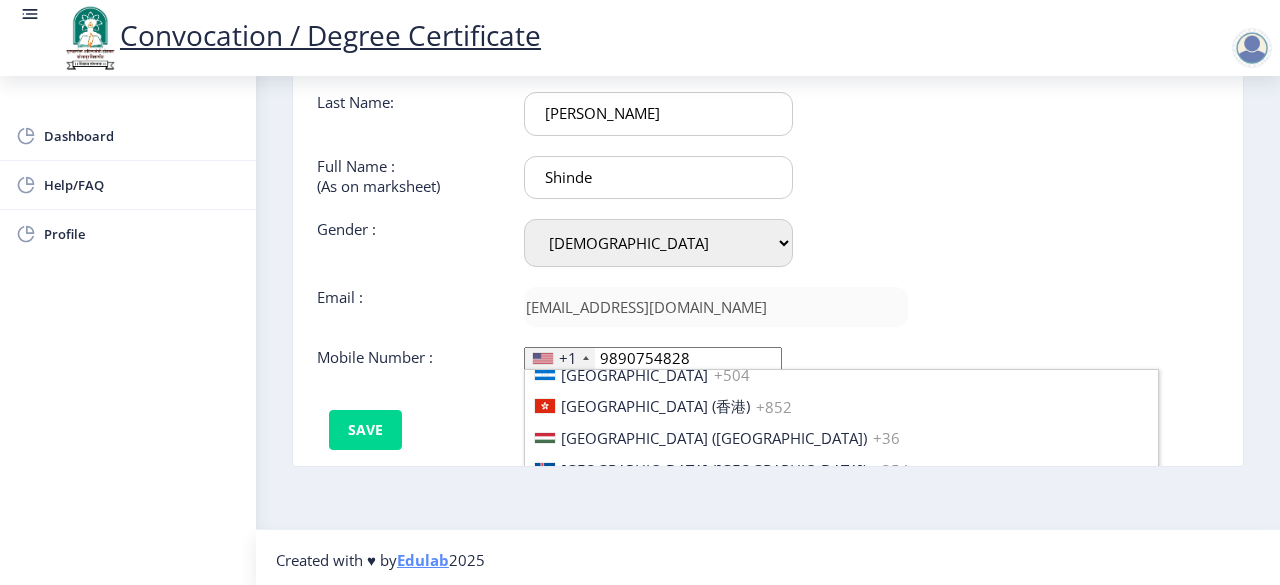 scroll, scrollTop: 3100, scrollLeft: 0, axis: vertical 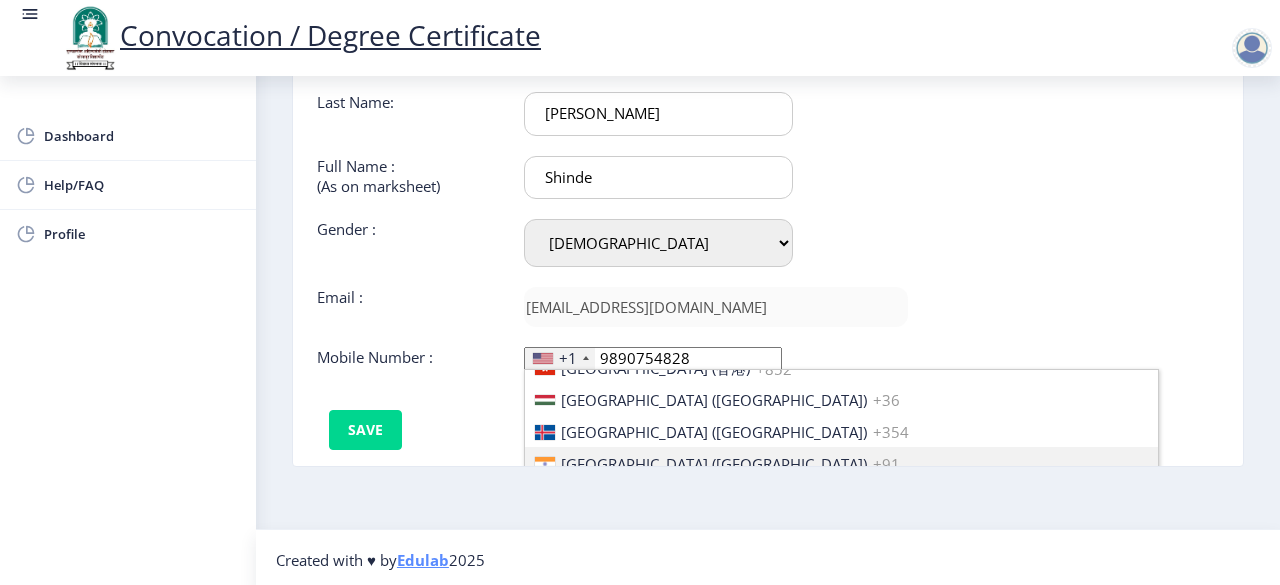 click on "[GEOGRAPHIC_DATA] ([GEOGRAPHIC_DATA])" at bounding box center (714, 464) 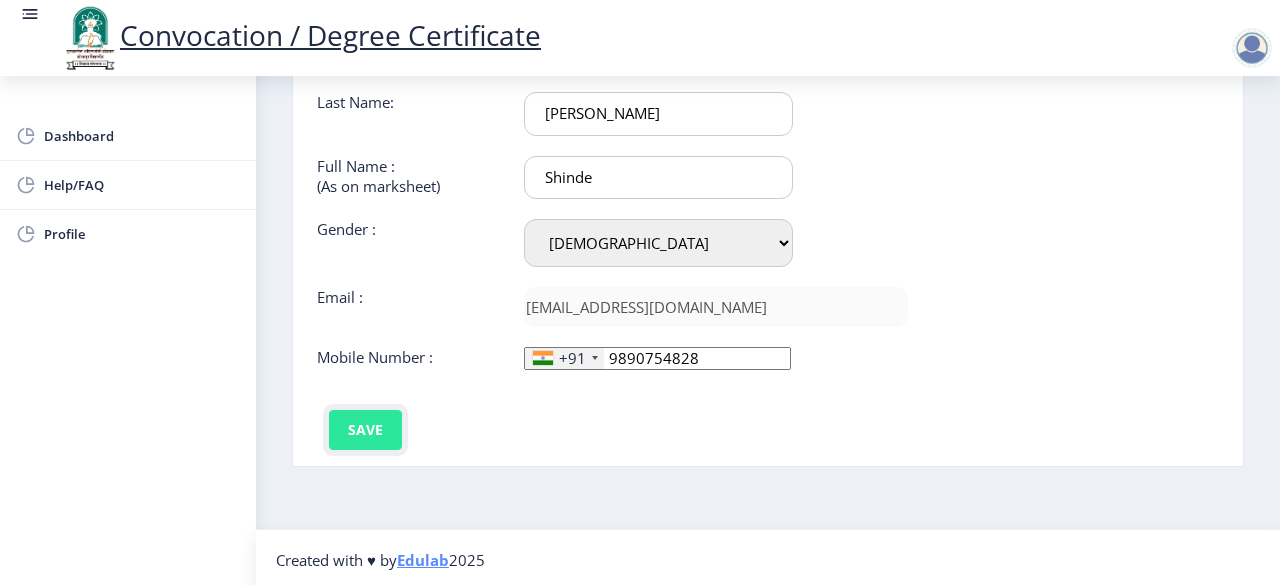 click on "Save" 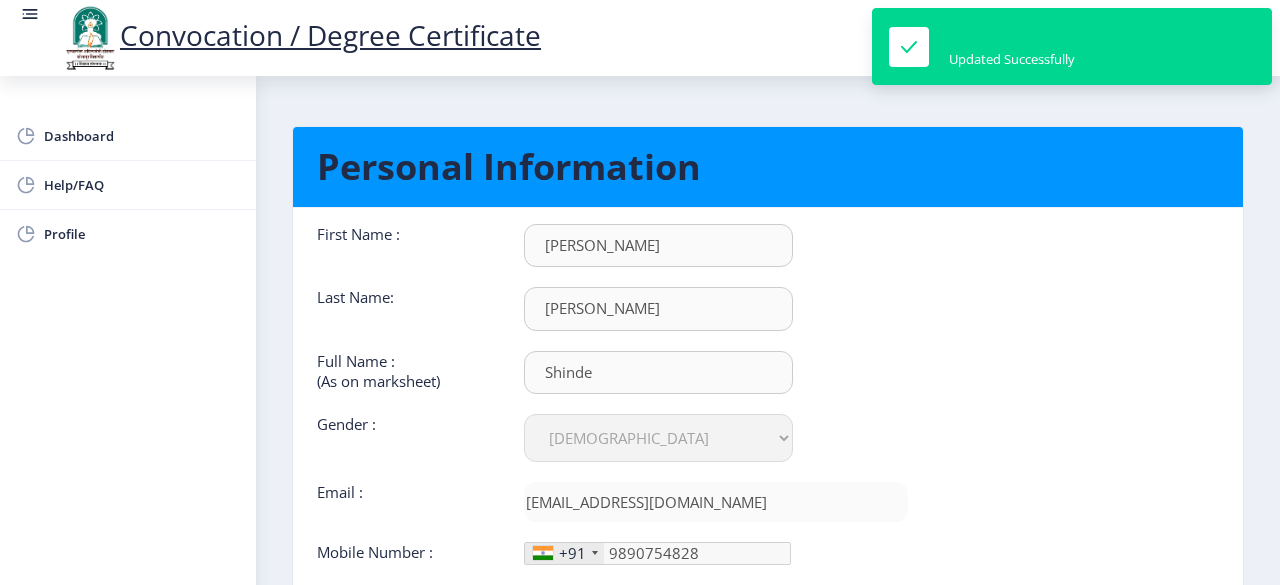 scroll, scrollTop: 0, scrollLeft: 0, axis: both 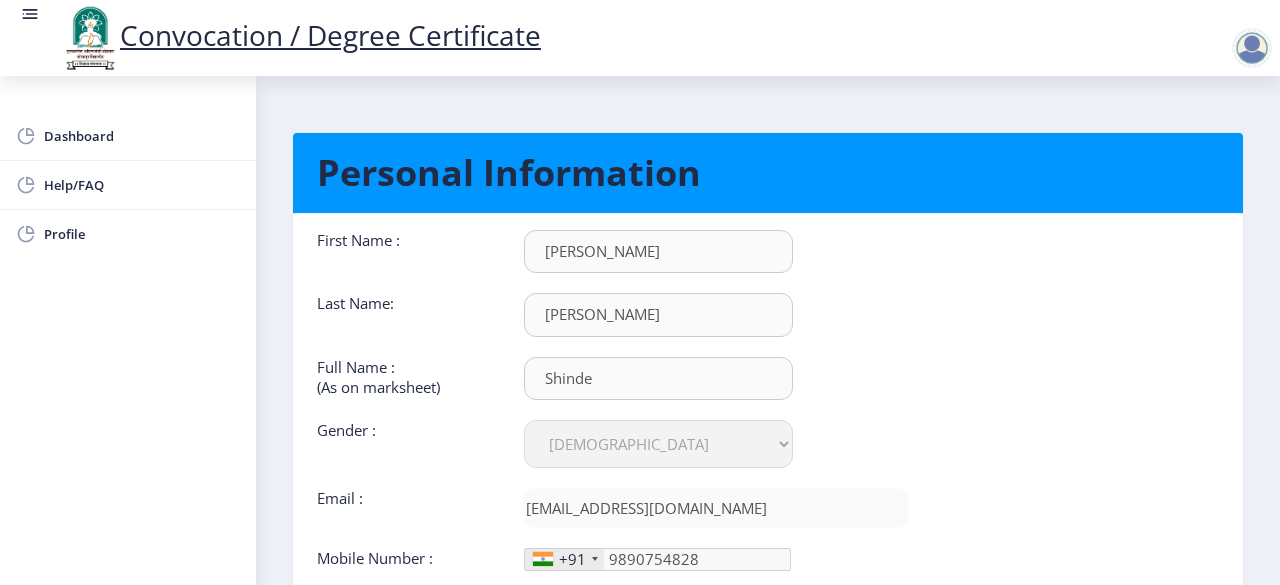 click 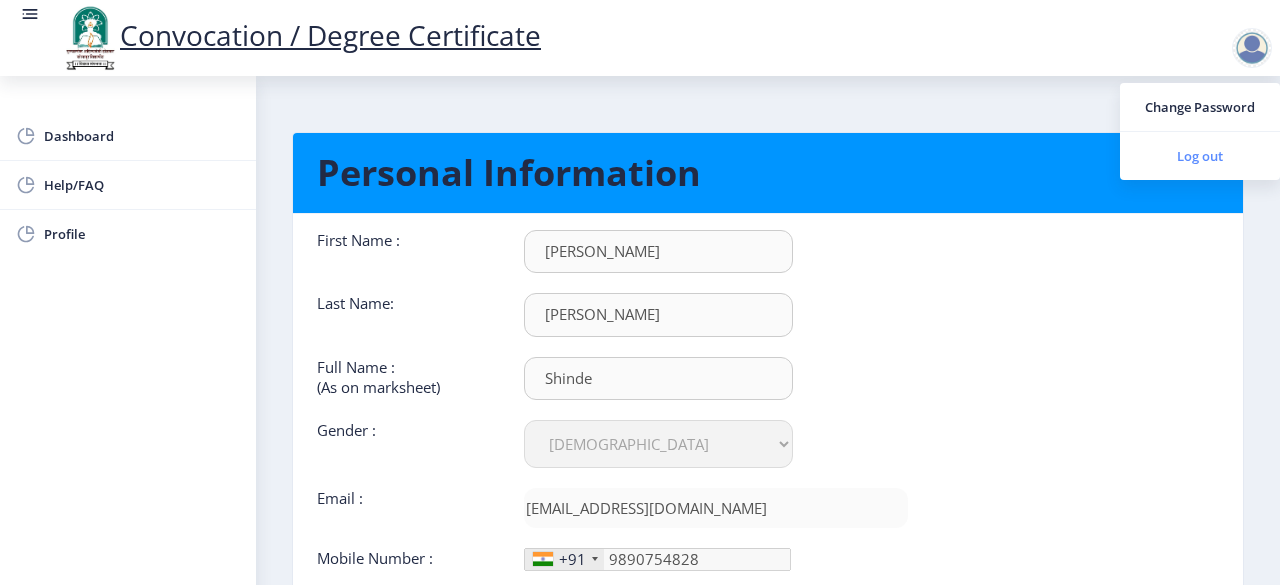 click on "Log out" at bounding box center [1200, 156] 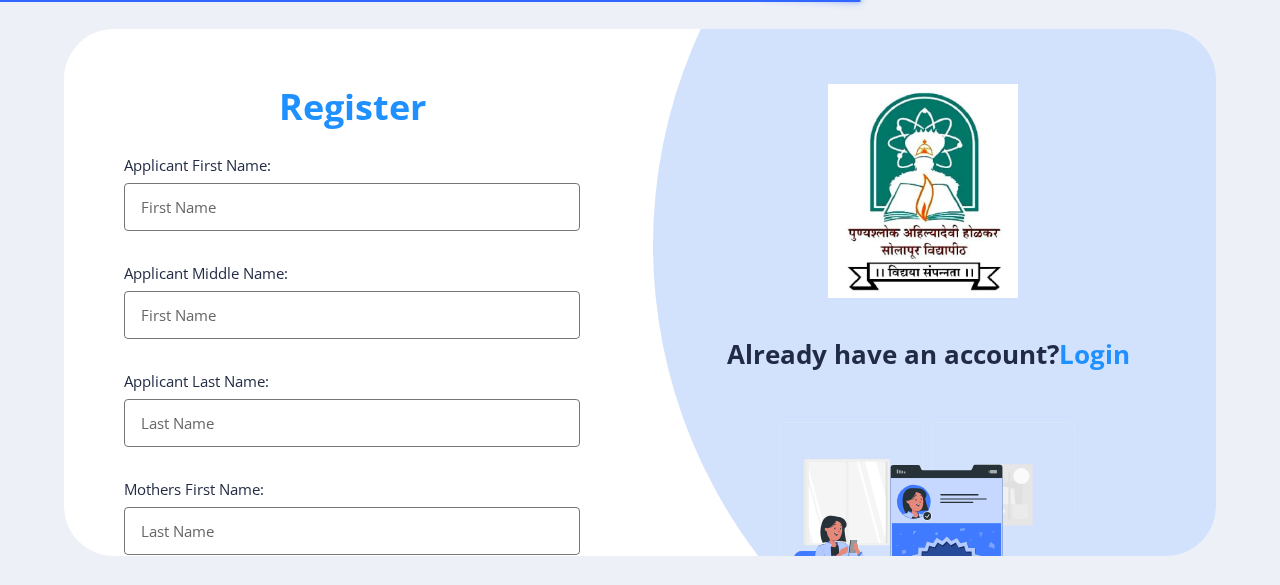 select 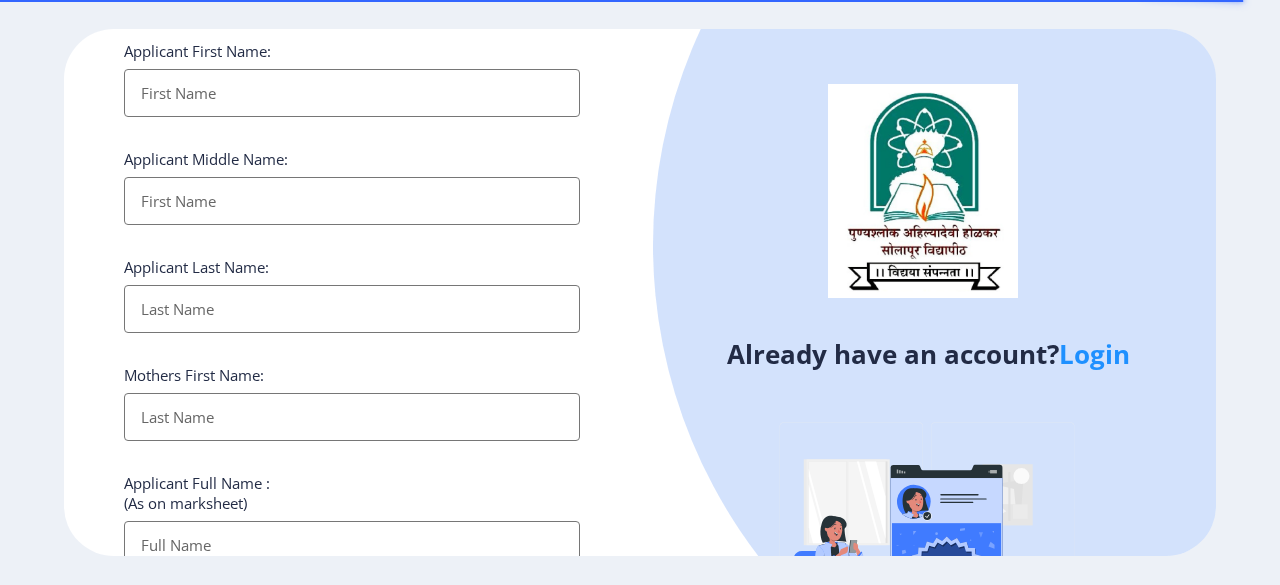 scroll, scrollTop: 500, scrollLeft: 0, axis: vertical 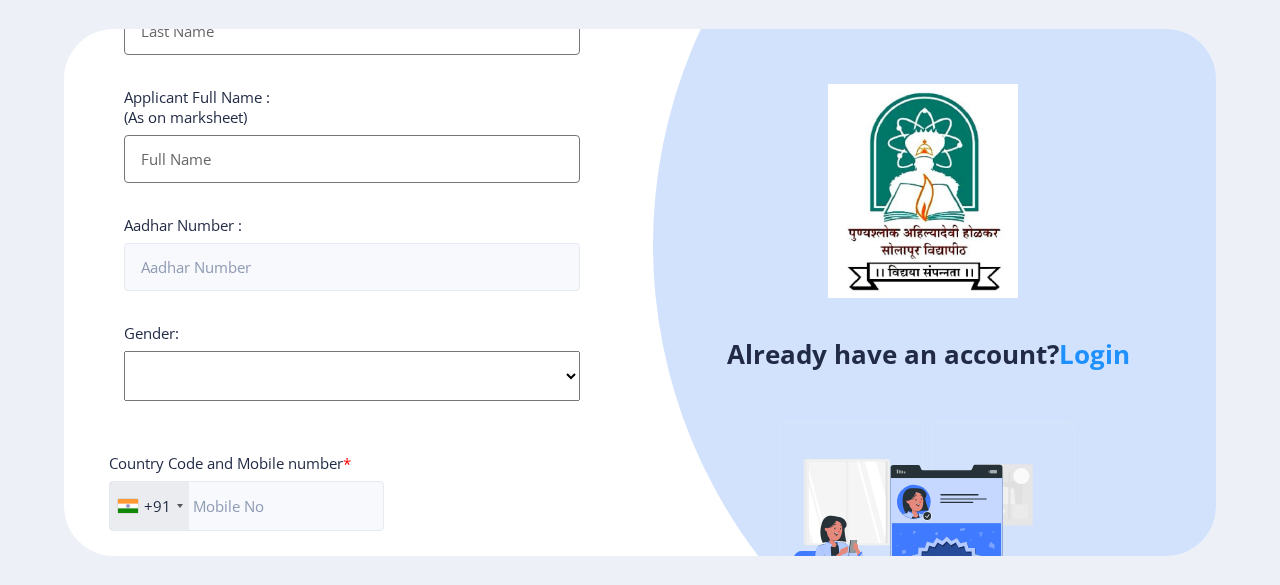 click on "Login" 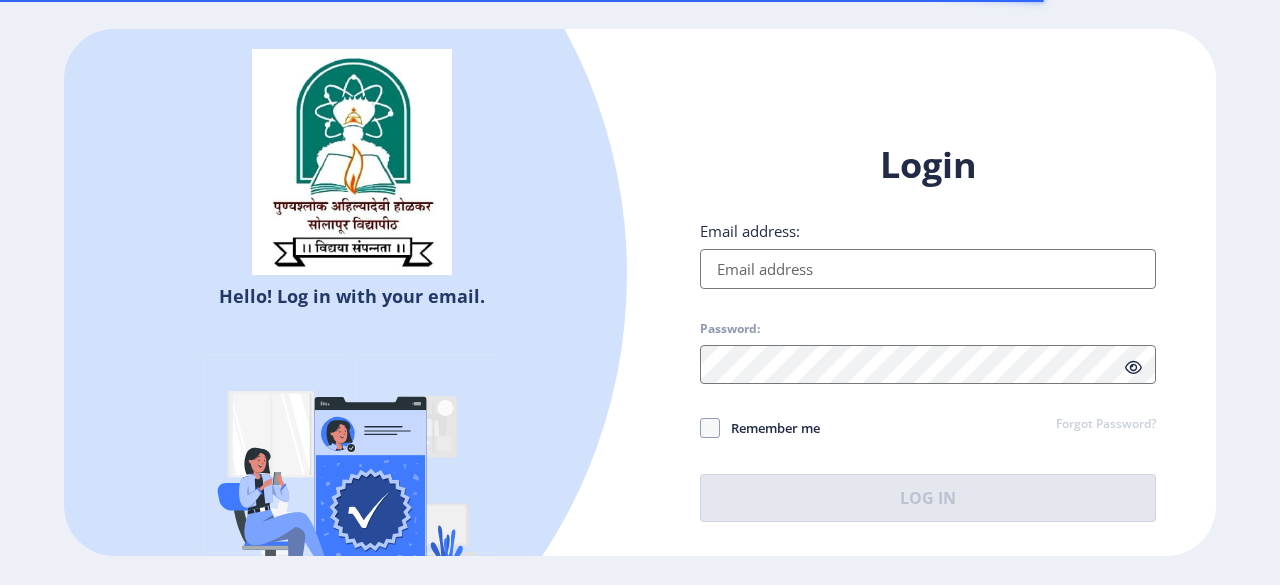 click on "Email address:" at bounding box center (928, 269) 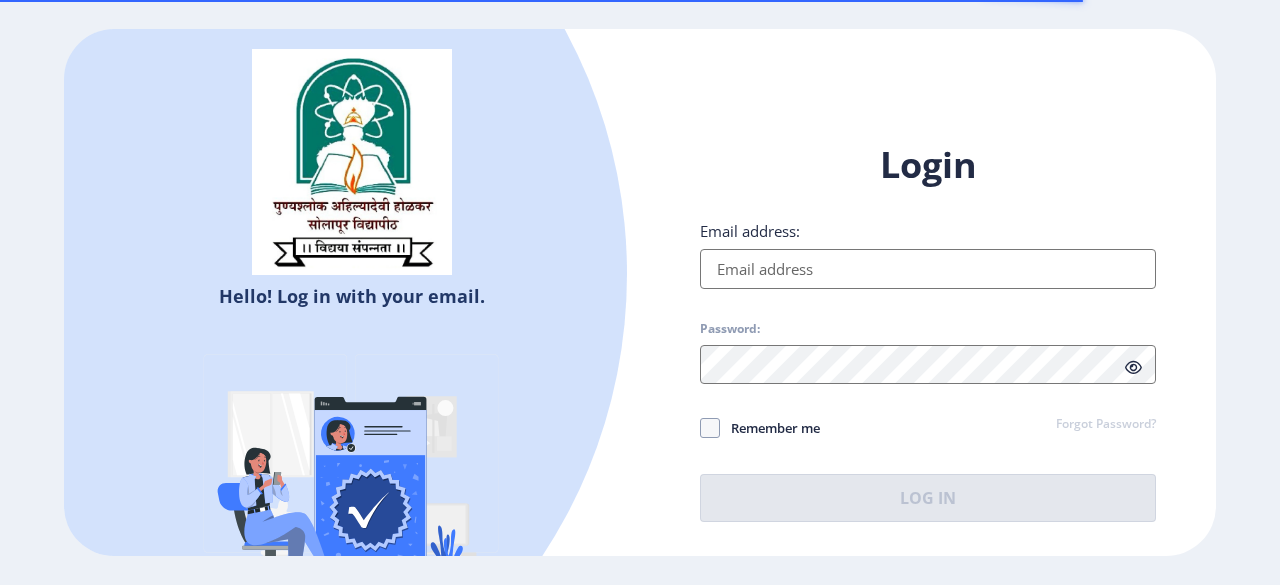 type on "[EMAIL_ADDRESS][DOMAIN_NAME]" 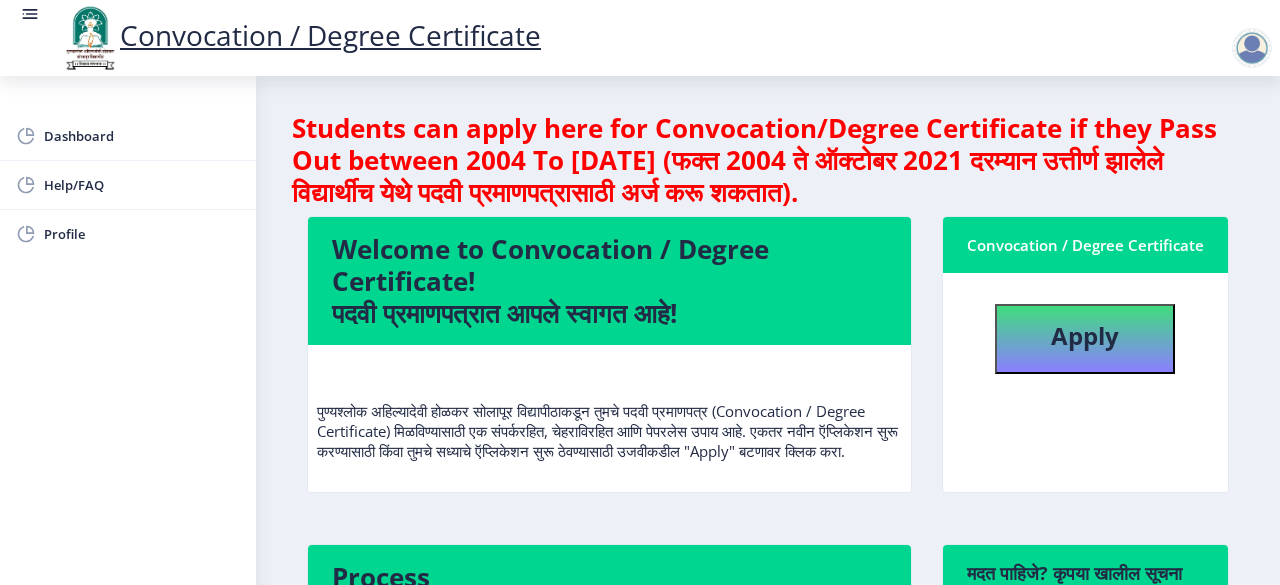 scroll, scrollTop: 2, scrollLeft: 0, axis: vertical 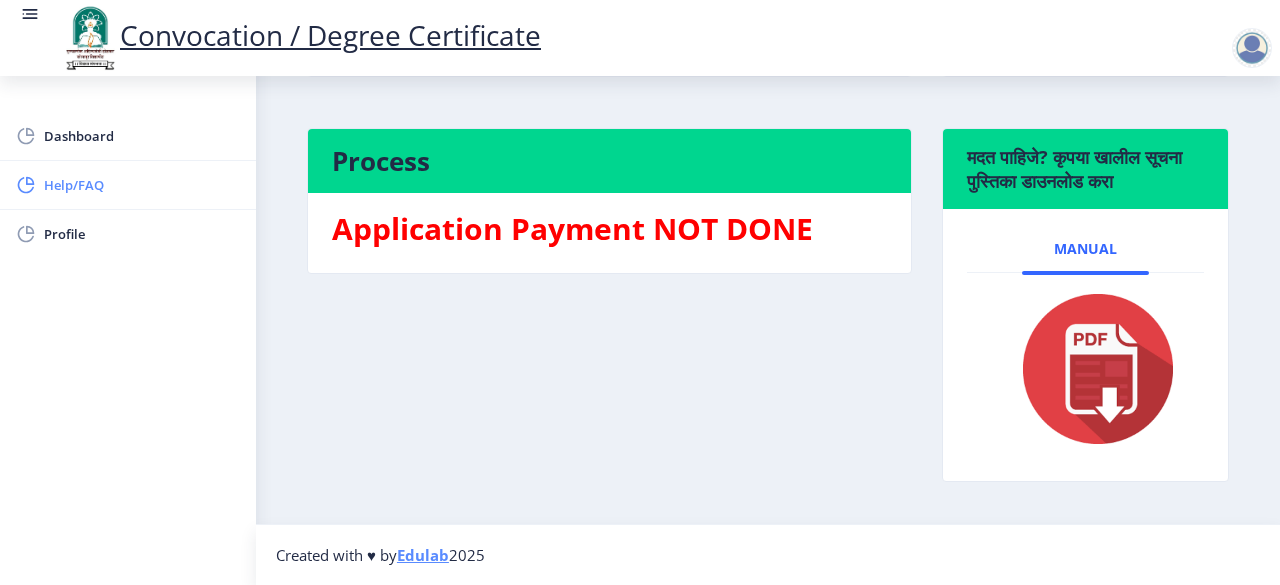 click on "Help/FAQ" 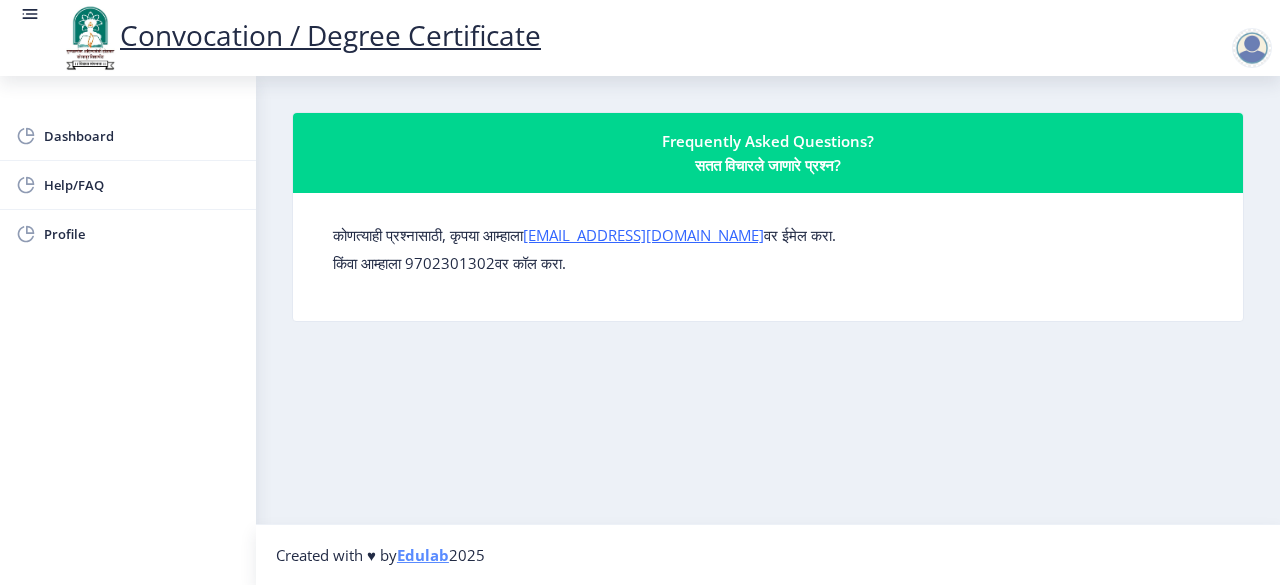 click 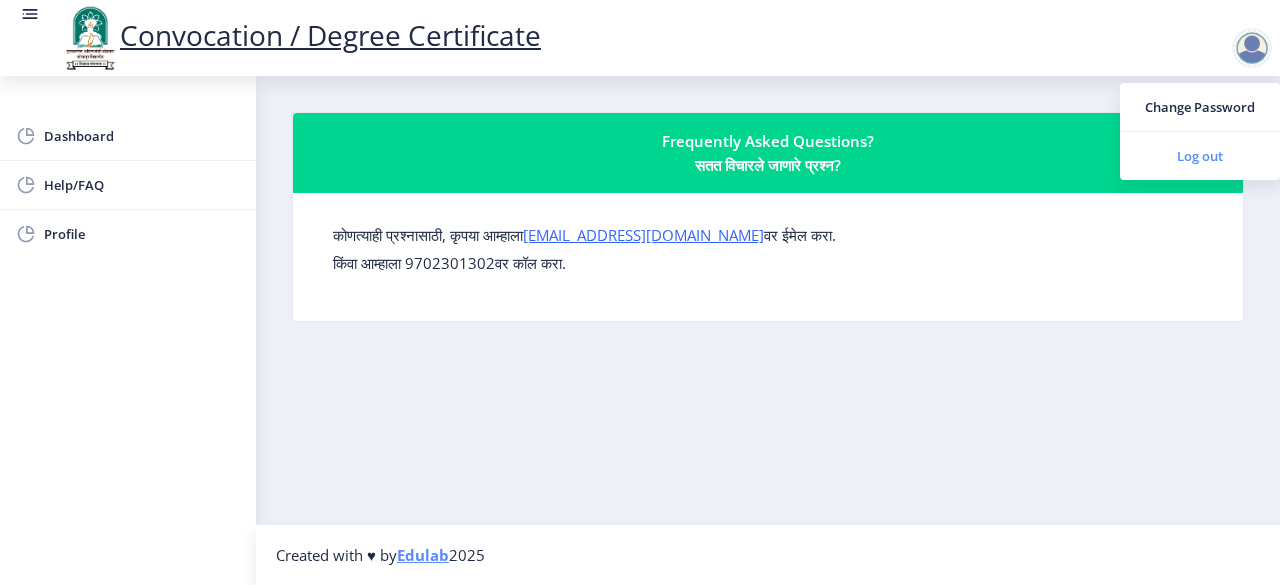click on "Log out" at bounding box center [1200, 156] 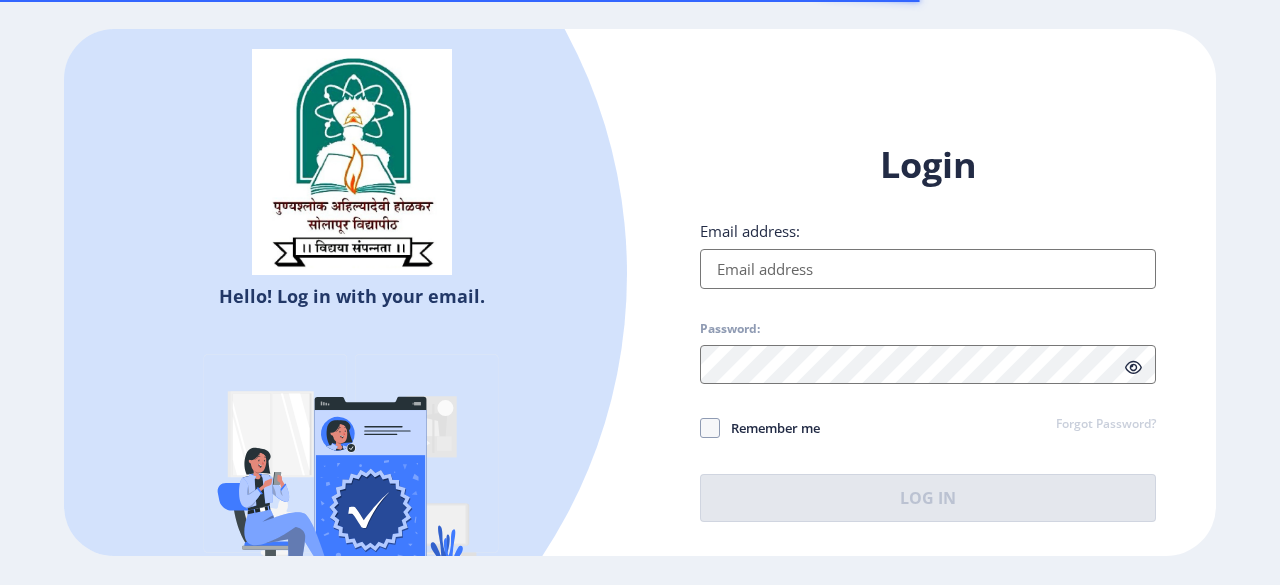 click 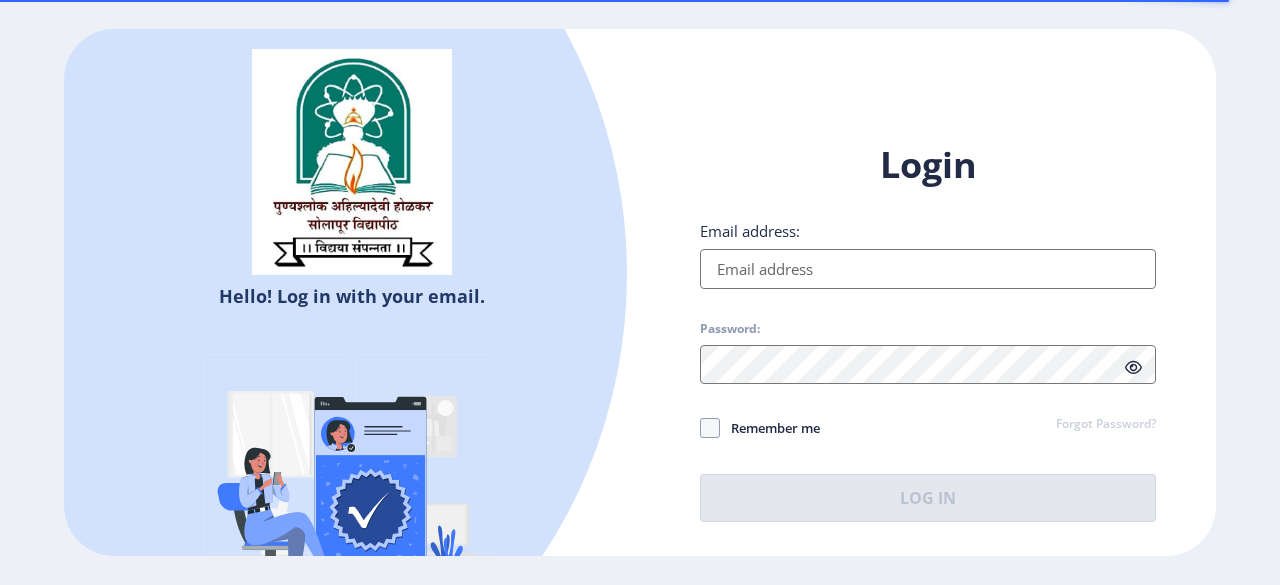 click on "Login" at bounding box center [928, 165] 